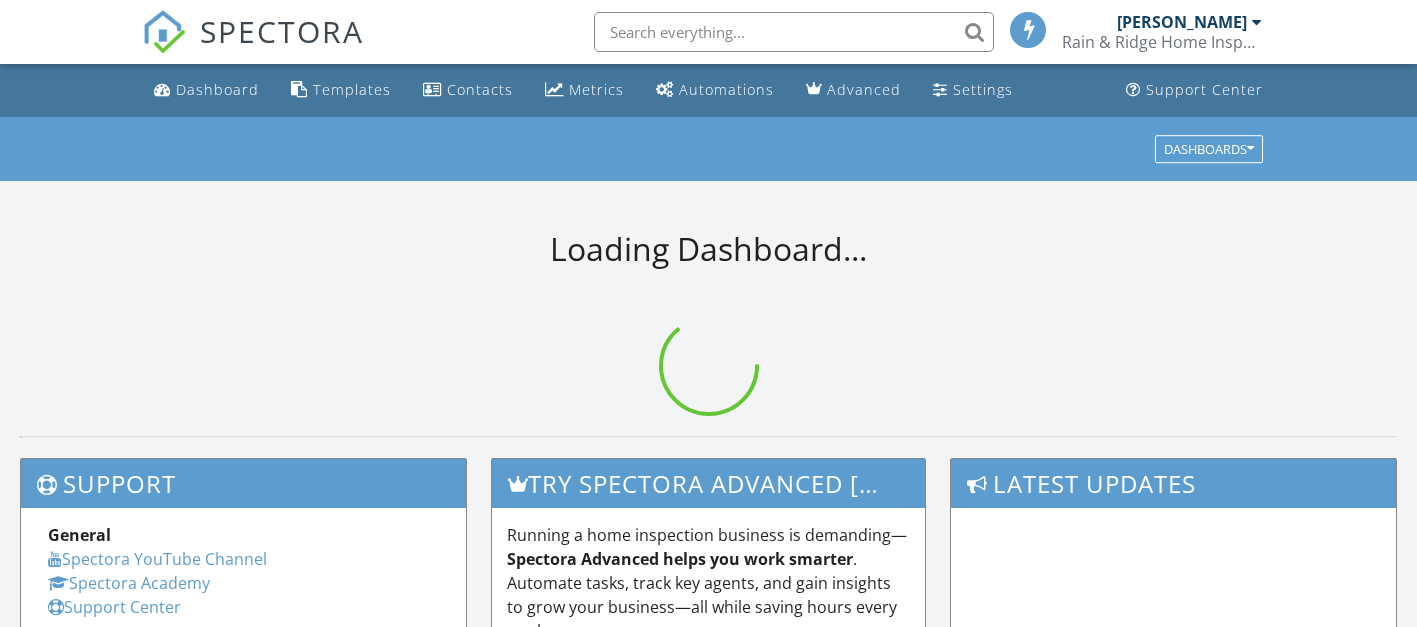 scroll, scrollTop: 0, scrollLeft: 0, axis: both 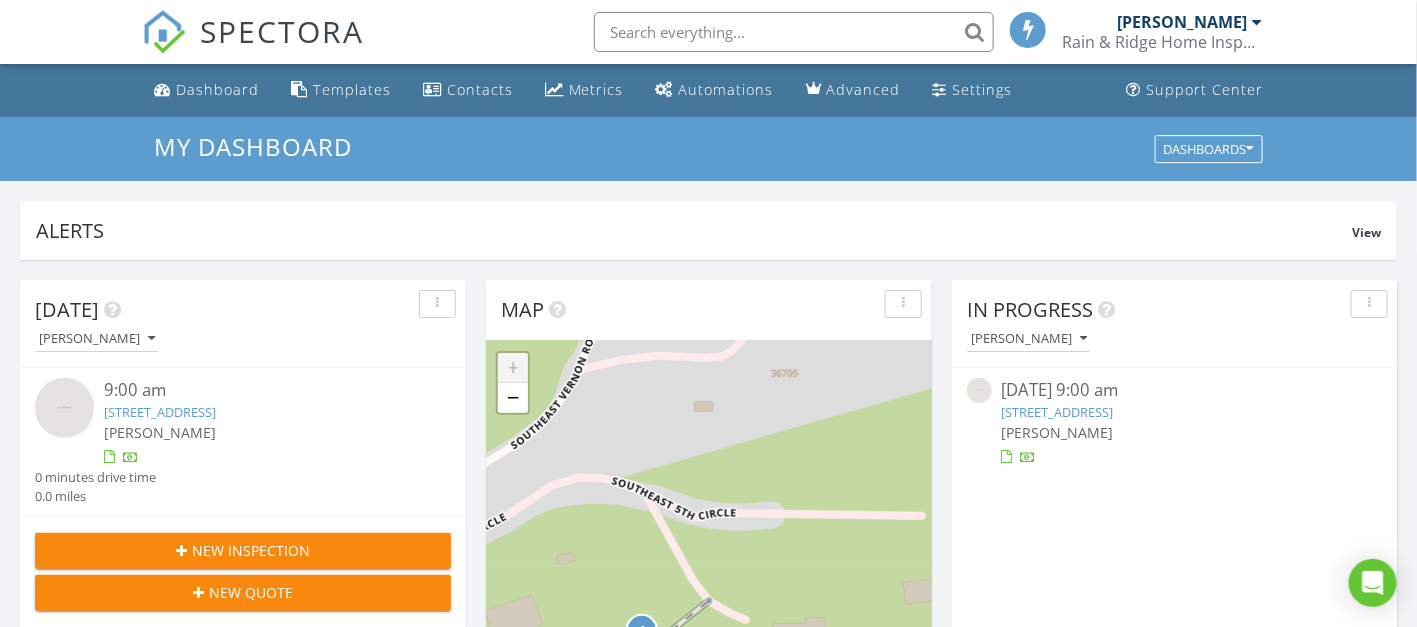 click on "Rain & Ridge Home Inspections" at bounding box center [1162, 42] 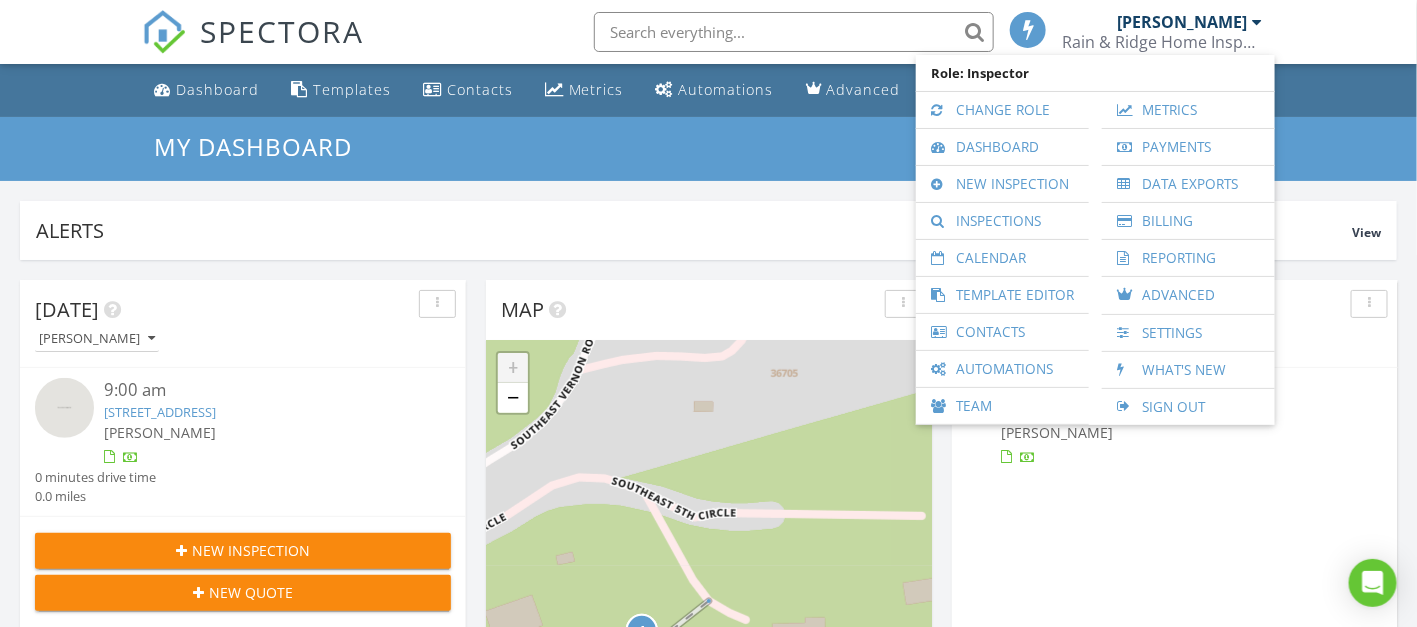 click on "Contacts" at bounding box center (1002, 332) 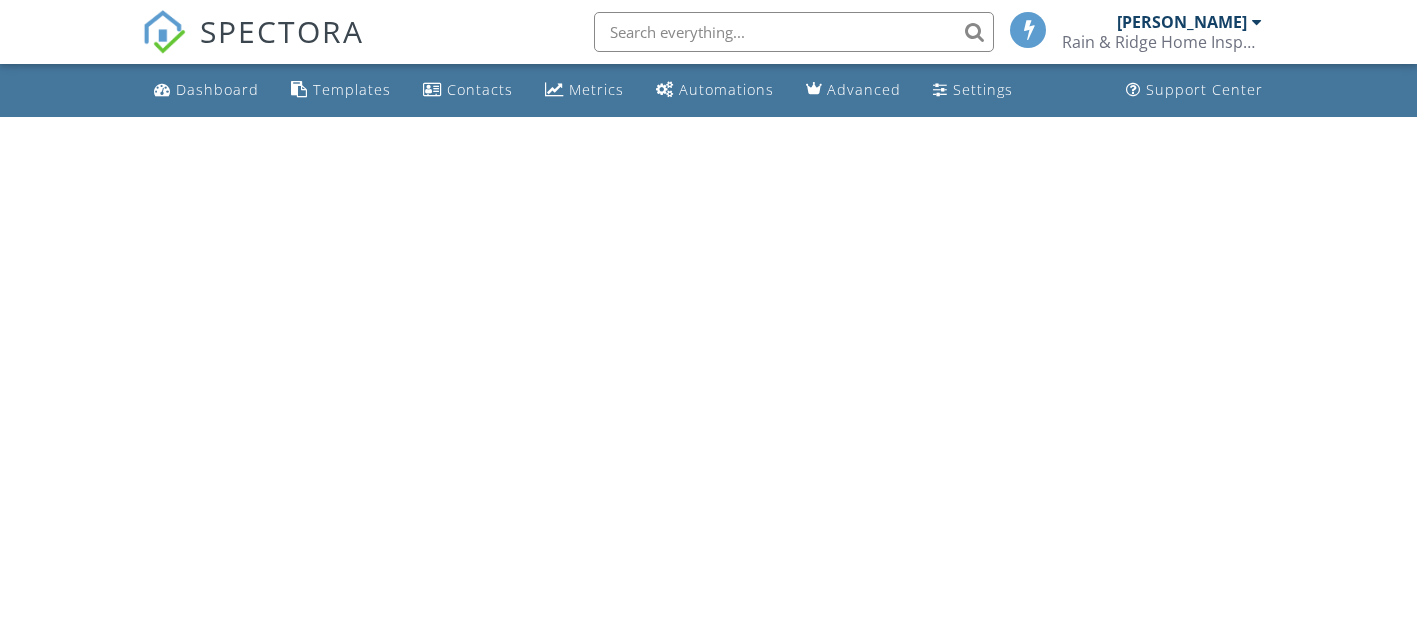 scroll, scrollTop: 0, scrollLeft: 0, axis: both 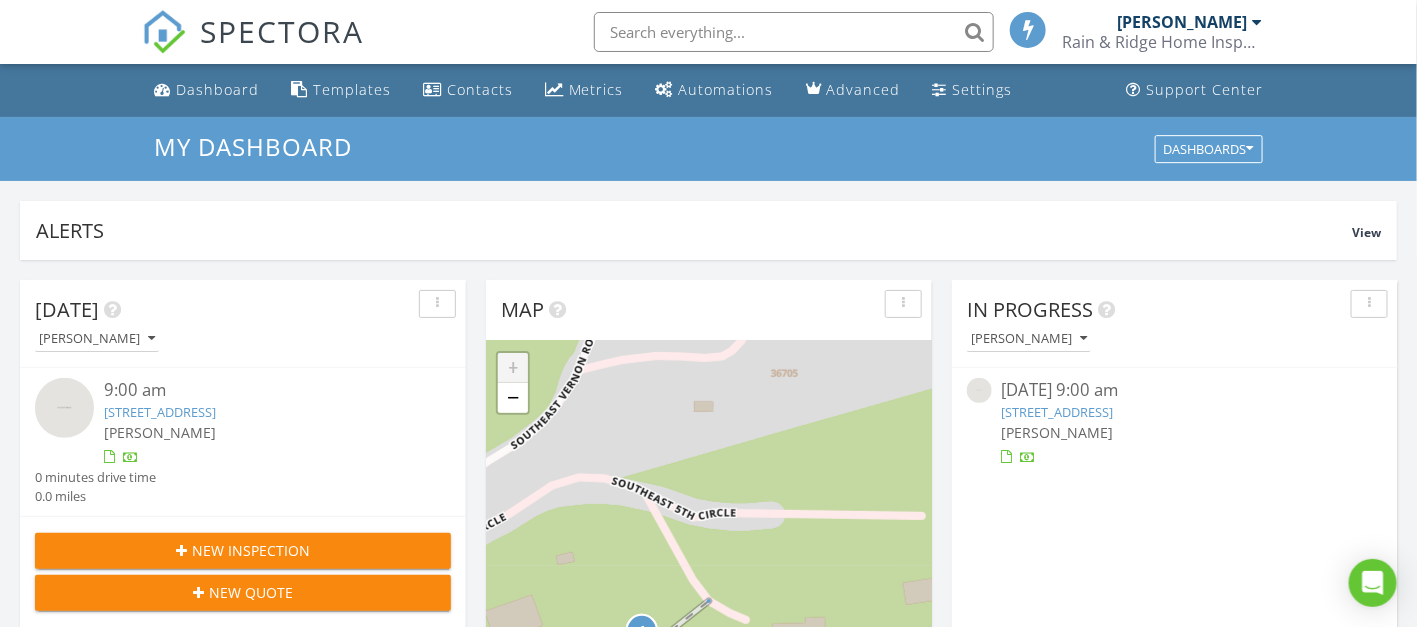 click at bounding box center [794, 32] 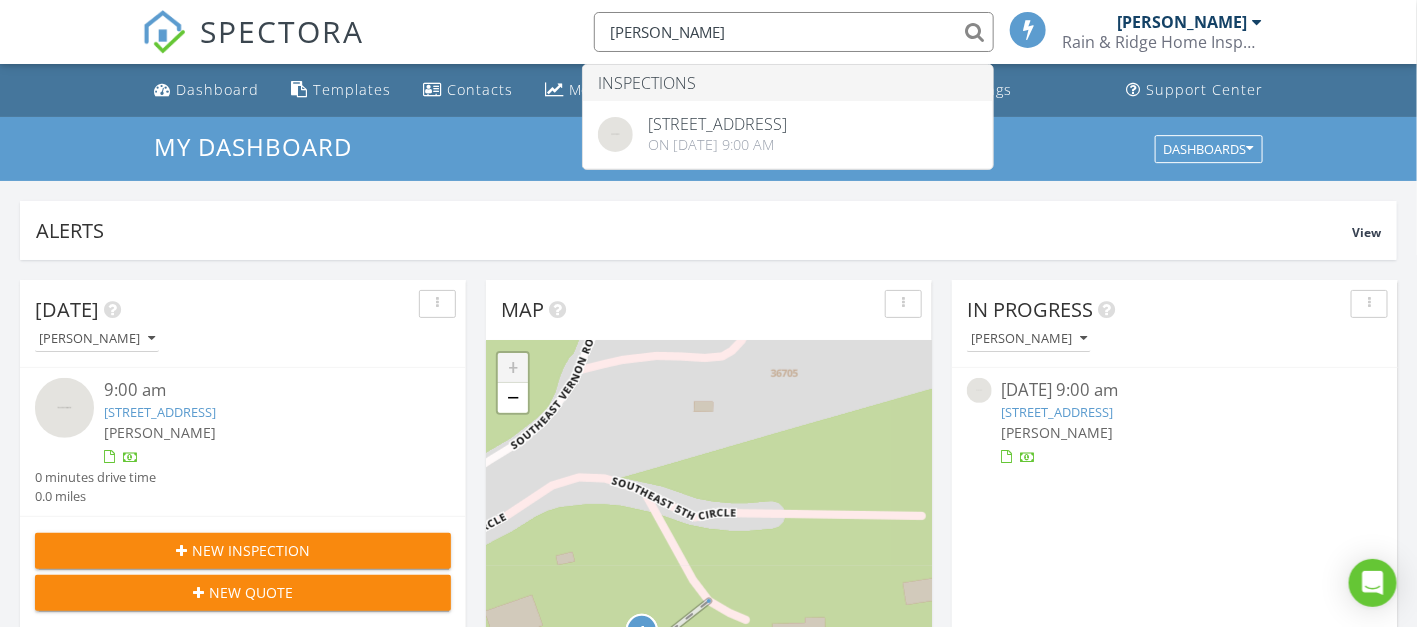 click on "[PERSON_NAME]" at bounding box center [794, 32] 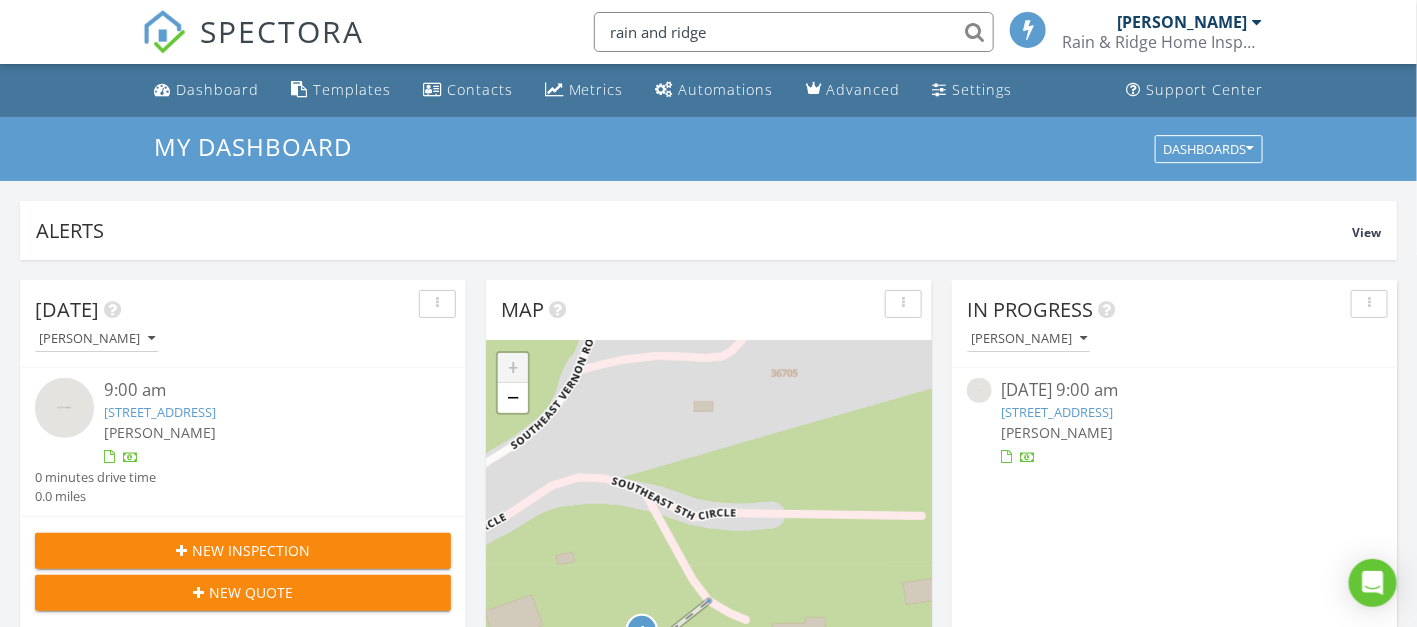 type on "rain and ridge" 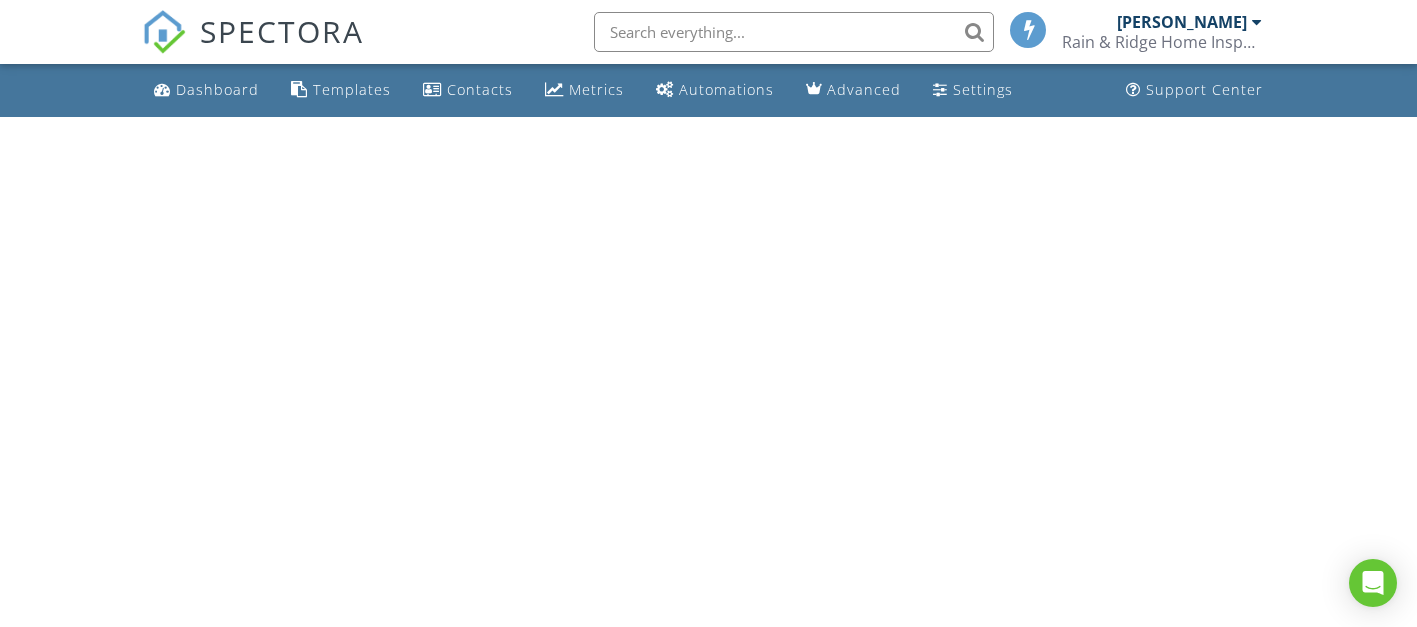 scroll, scrollTop: 0, scrollLeft: 0, axis: both 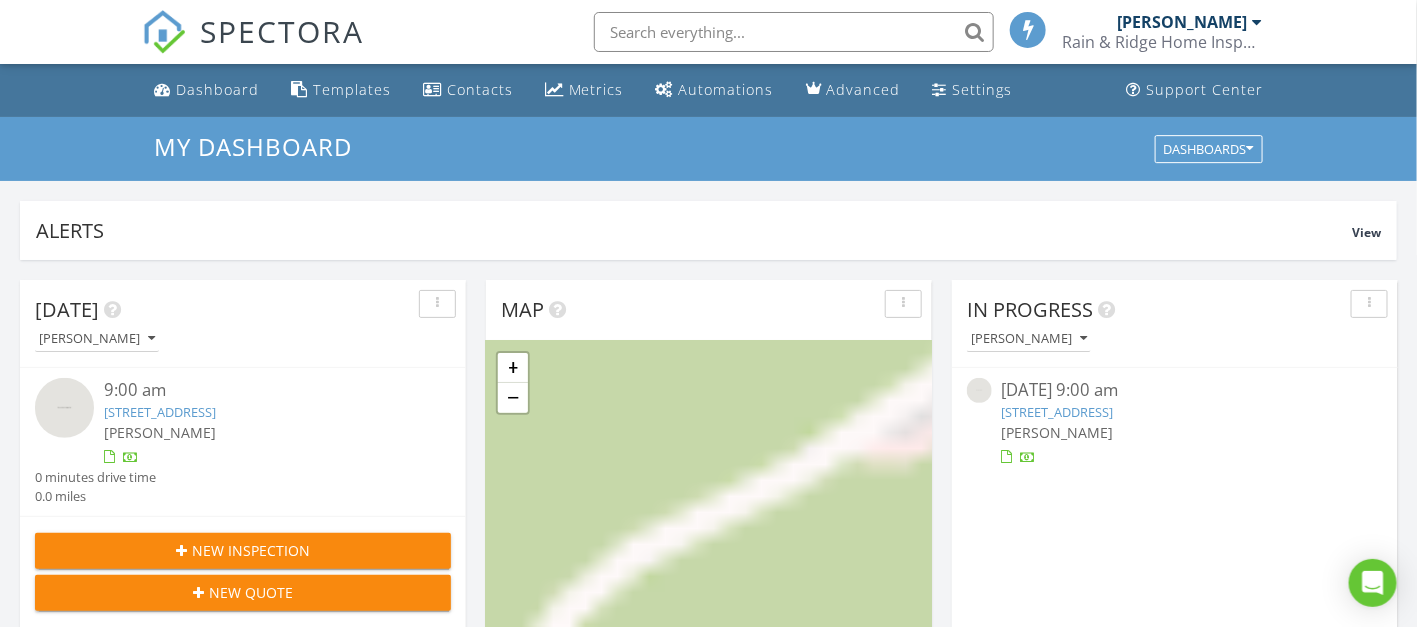 click on "[PERSON_NAME]" at bounding box center (1182, 22) 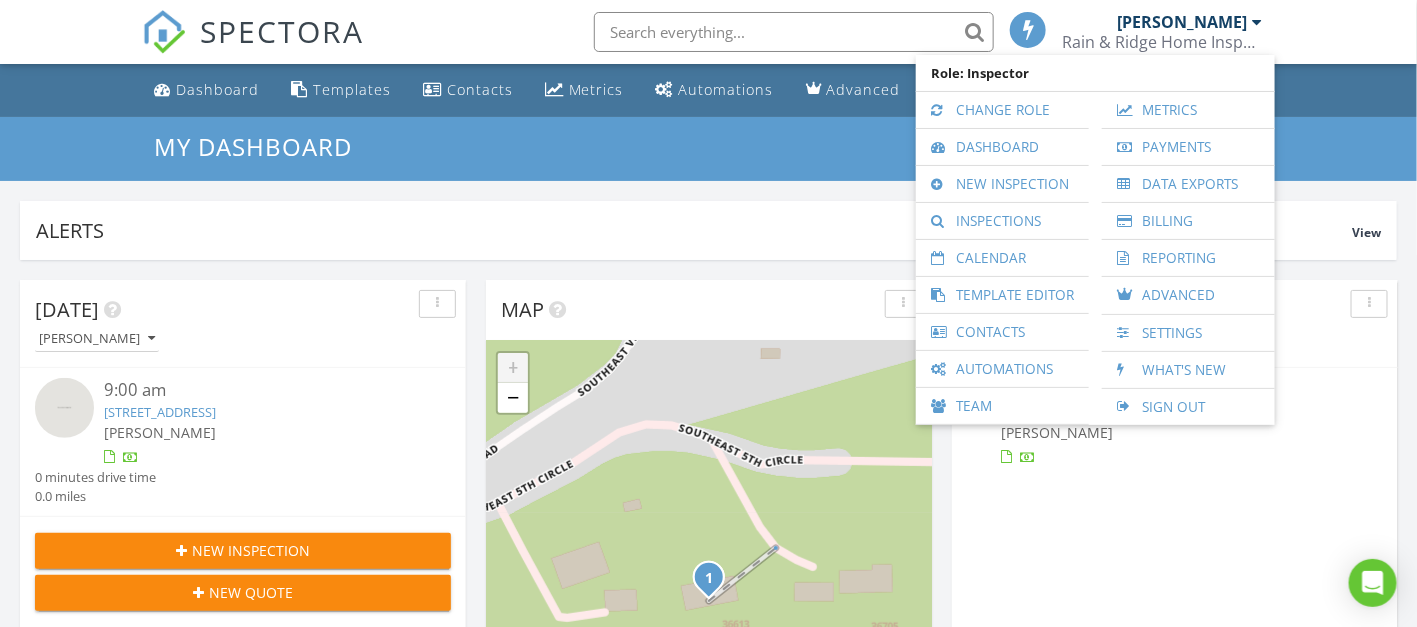 click on "Sign Out" at bounding box center (1188, 407) 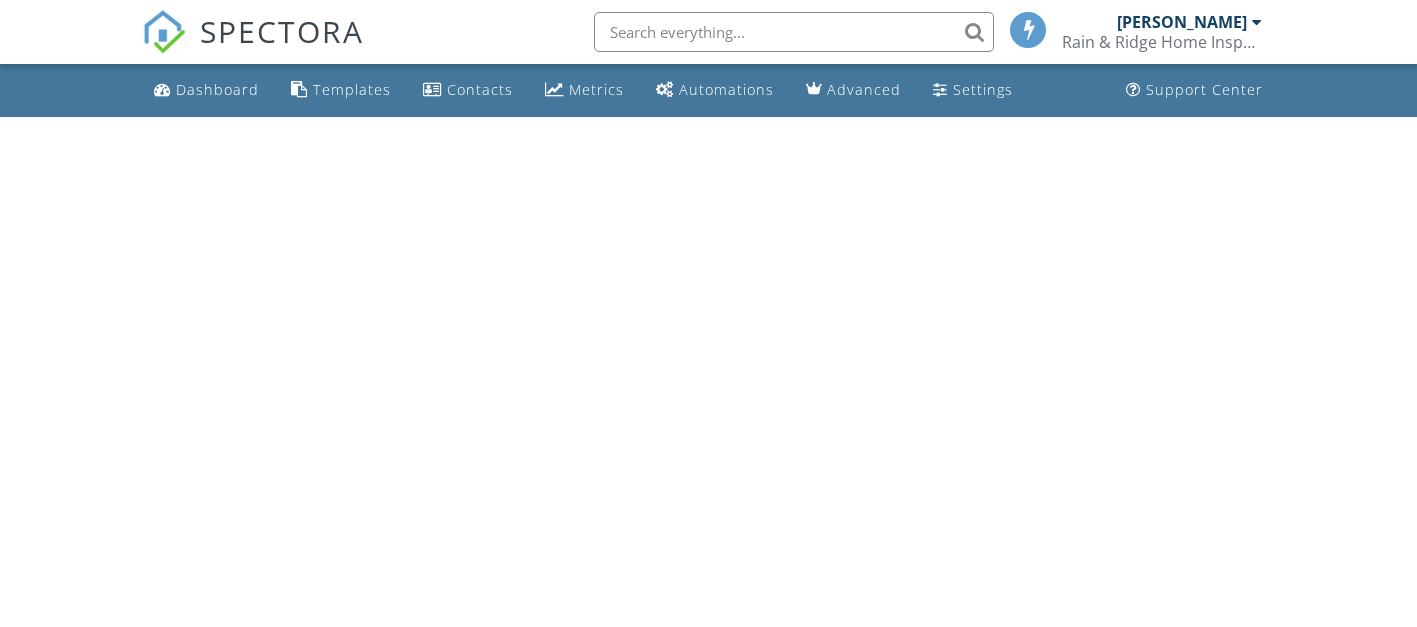 scroll, scrollTop: 0, scrollLeft: 0, axis: both 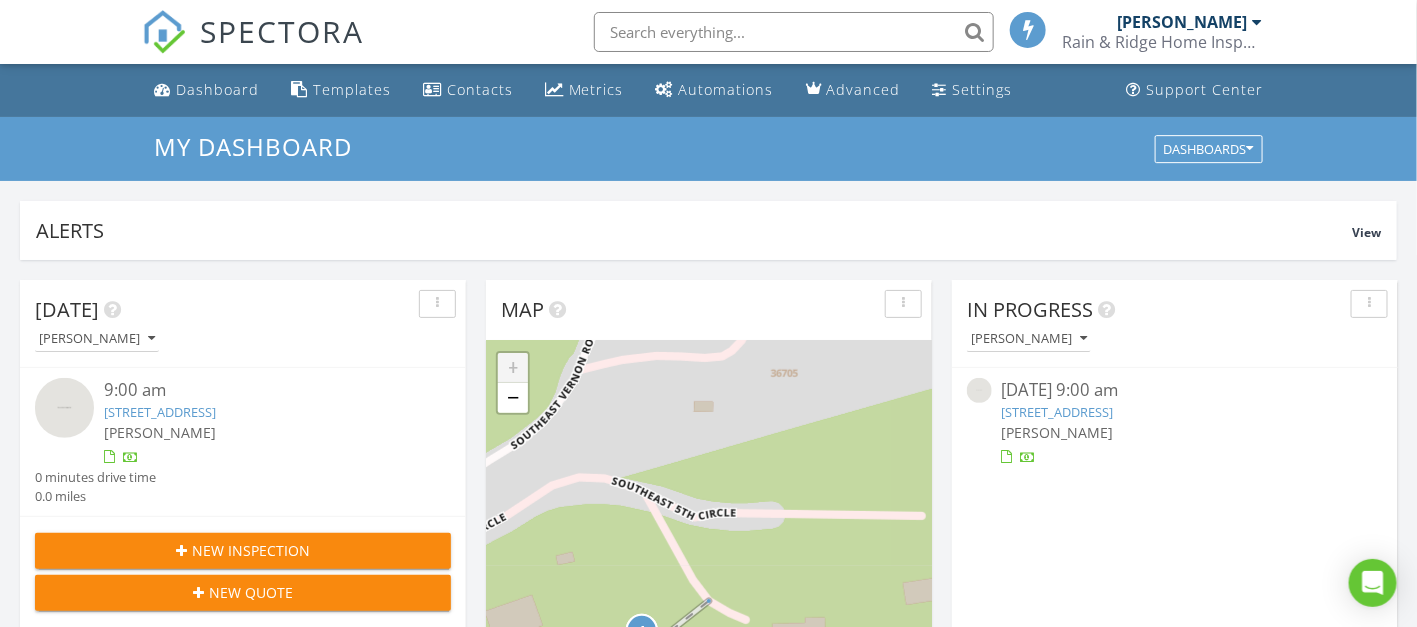 click on "Settings" at bounding box center [983, 89] 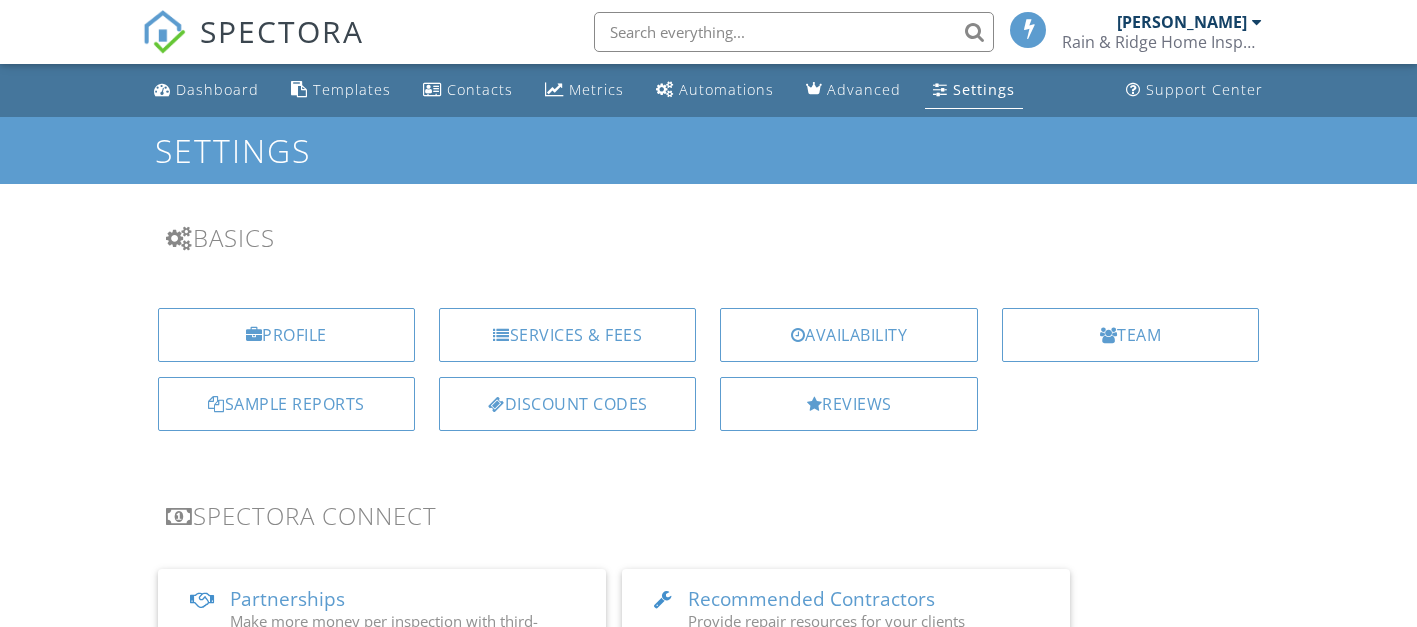 scroll, scrollTop: 0, scrollLeft: 0, axis: both 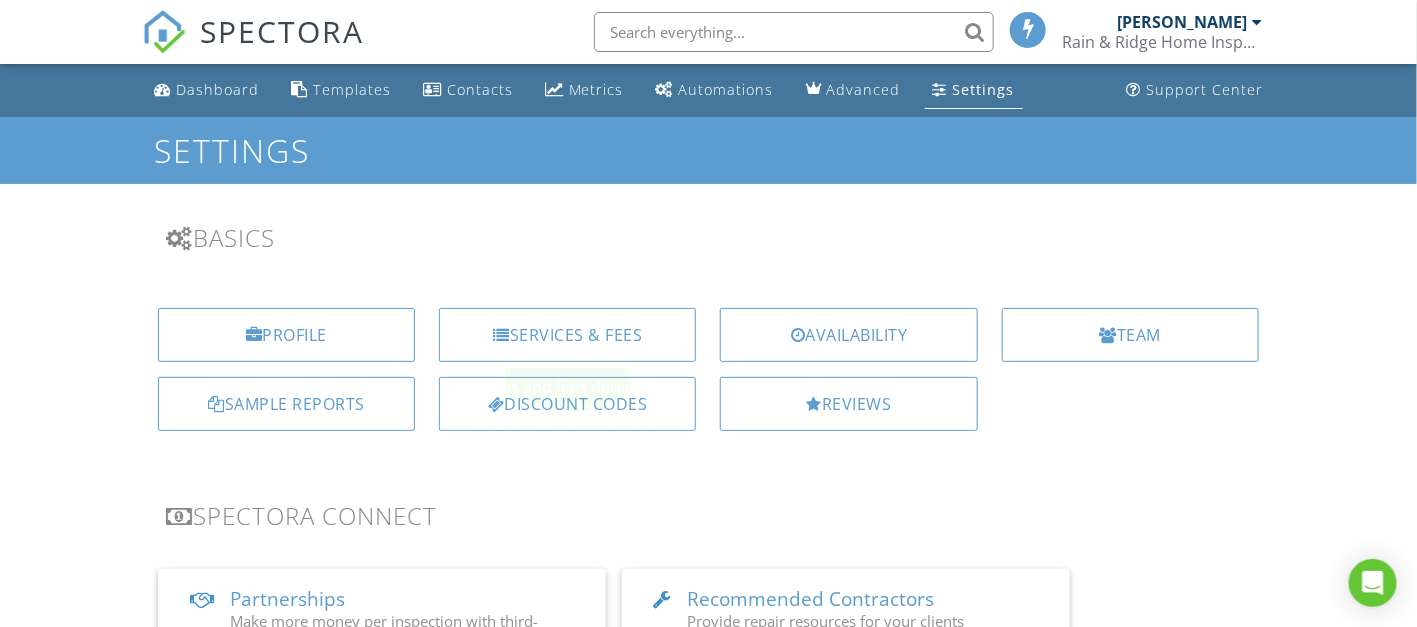 click on "Services & Fees" at bounding box center [567, 335] 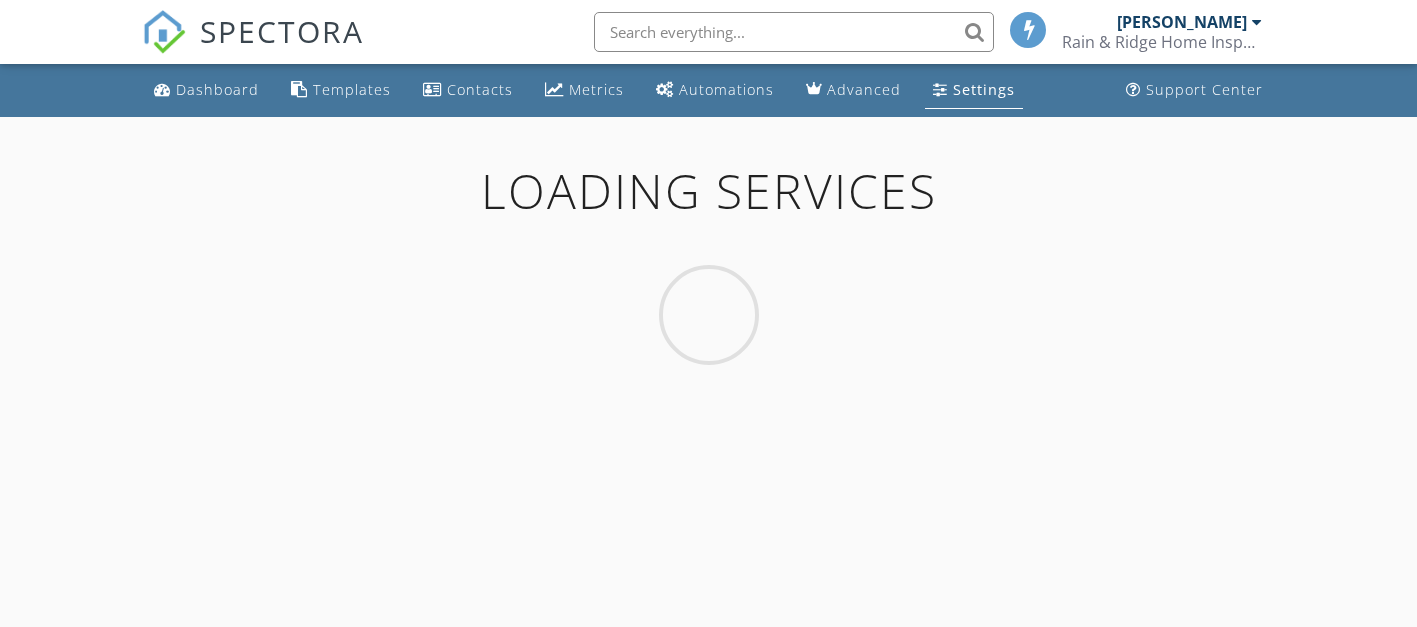 scroll, scrollTop: 0, scrollLeft: 0, axis: both 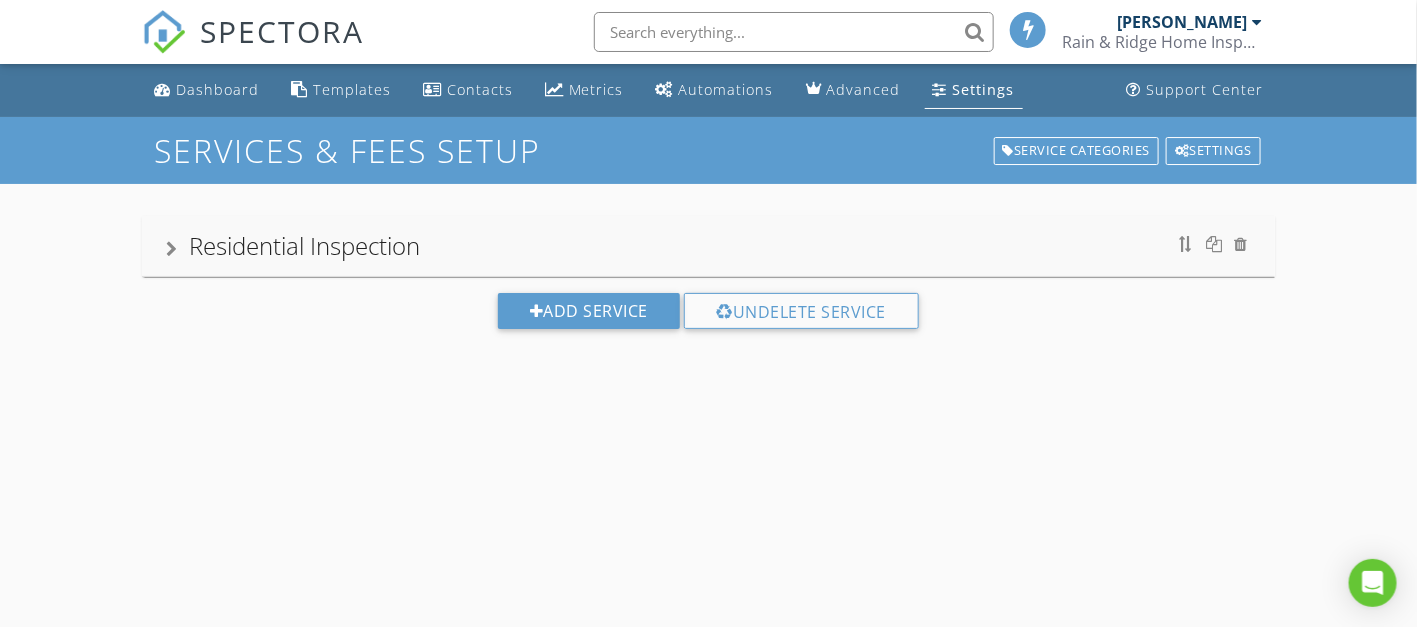 click on "Settings" at bounding box center [984, 89] 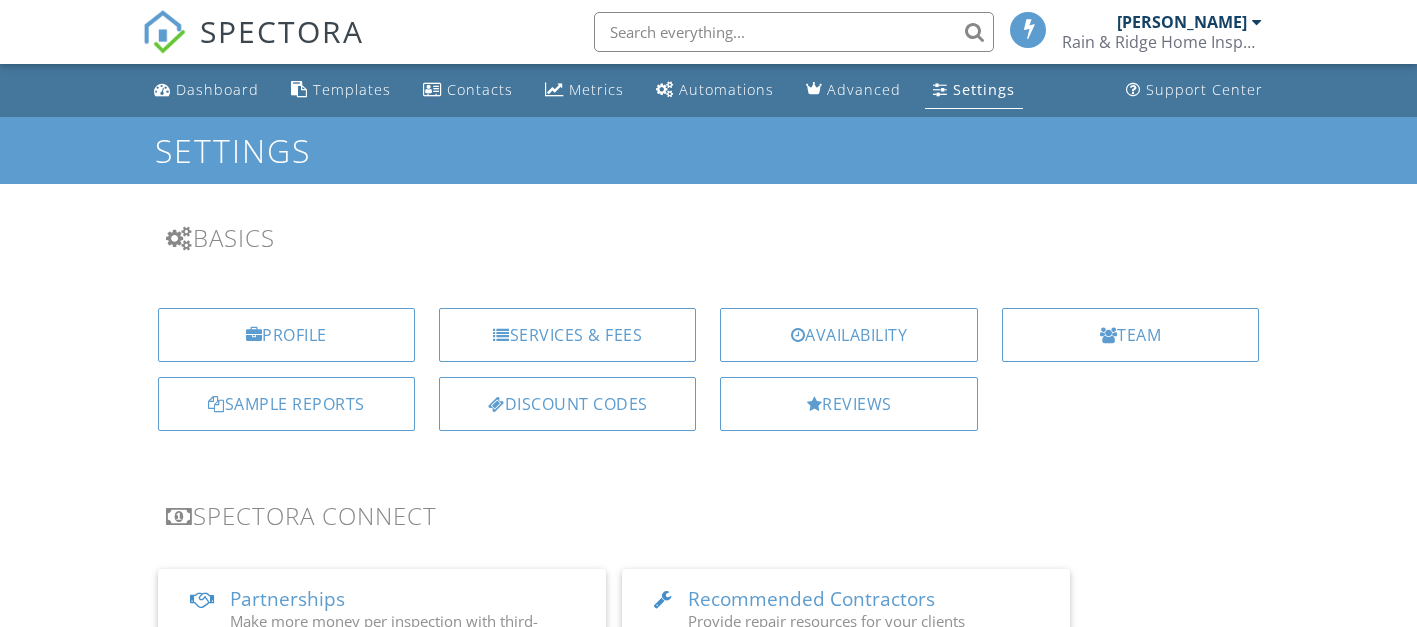scroll, scrollTop: 0, scrollLeft: 0, axis: both 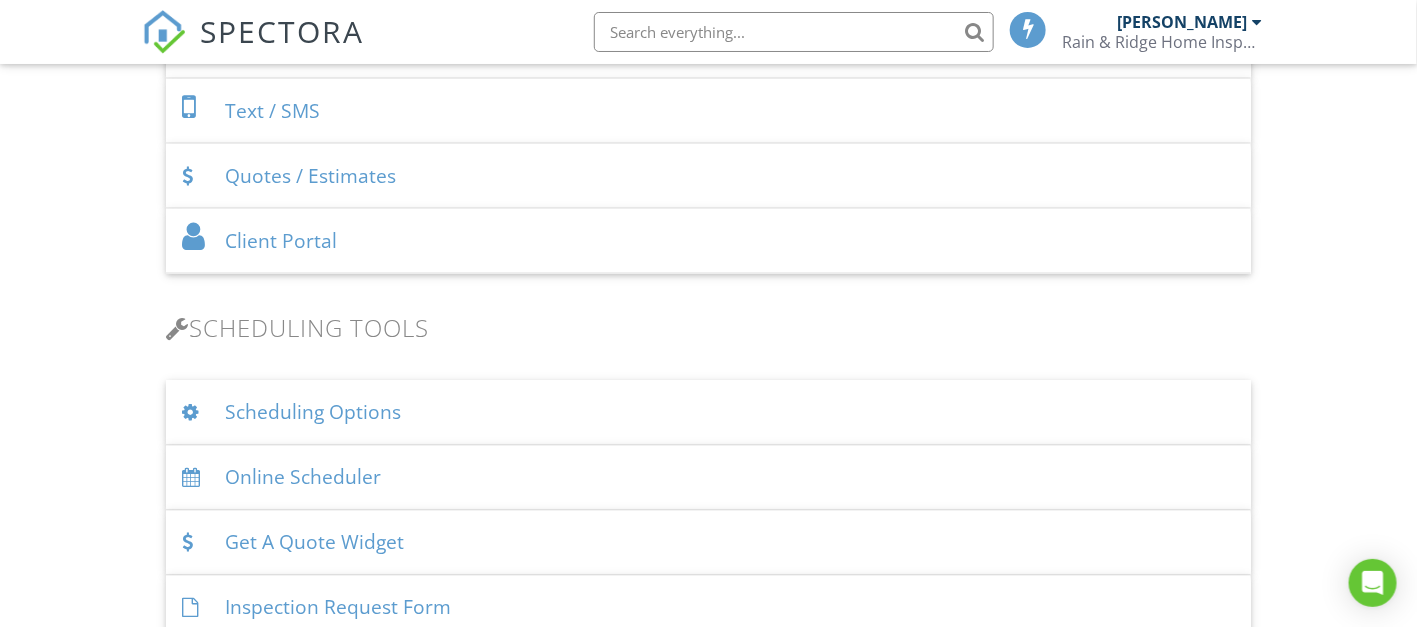 click on "Client Portal" at bounding box center [709, 241] 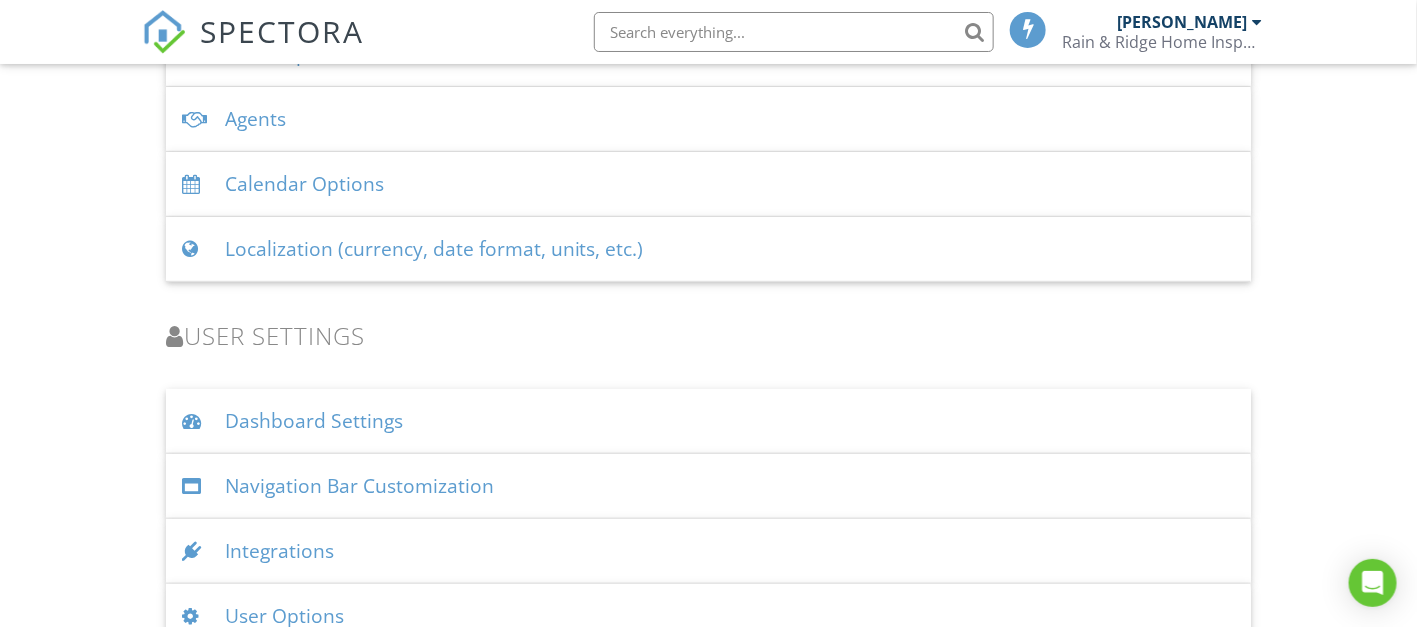 scroll, scrollTop: 3135, scrollLeft: 0, axis: vertical 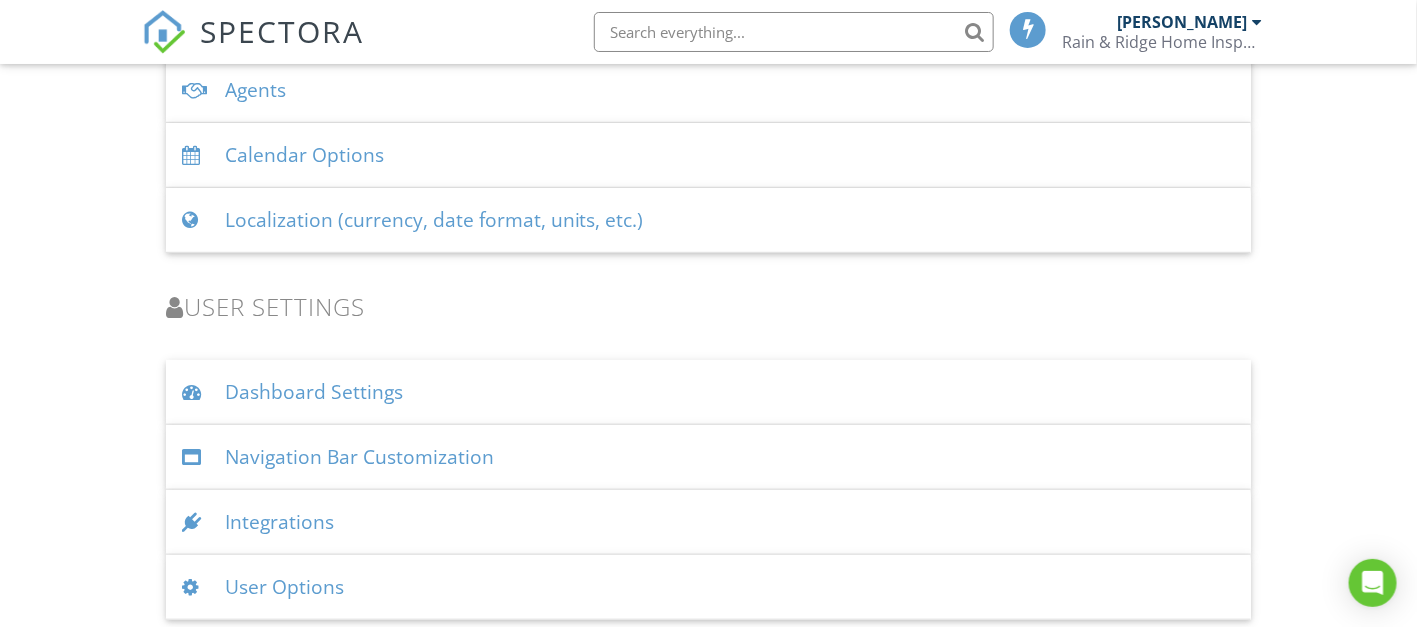 click on "Integrations" at bounding box center [709, 522] 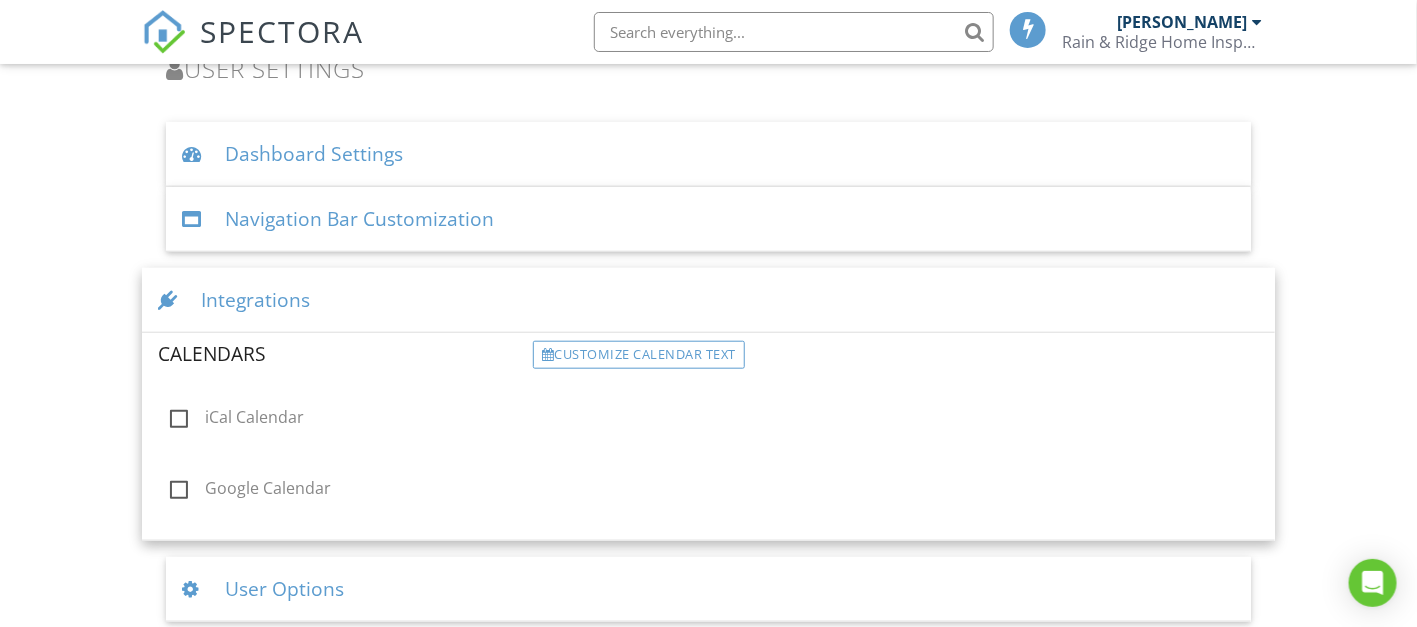 scroll, scrollTop: 3223, scrollLeft: 0, axis: vertical 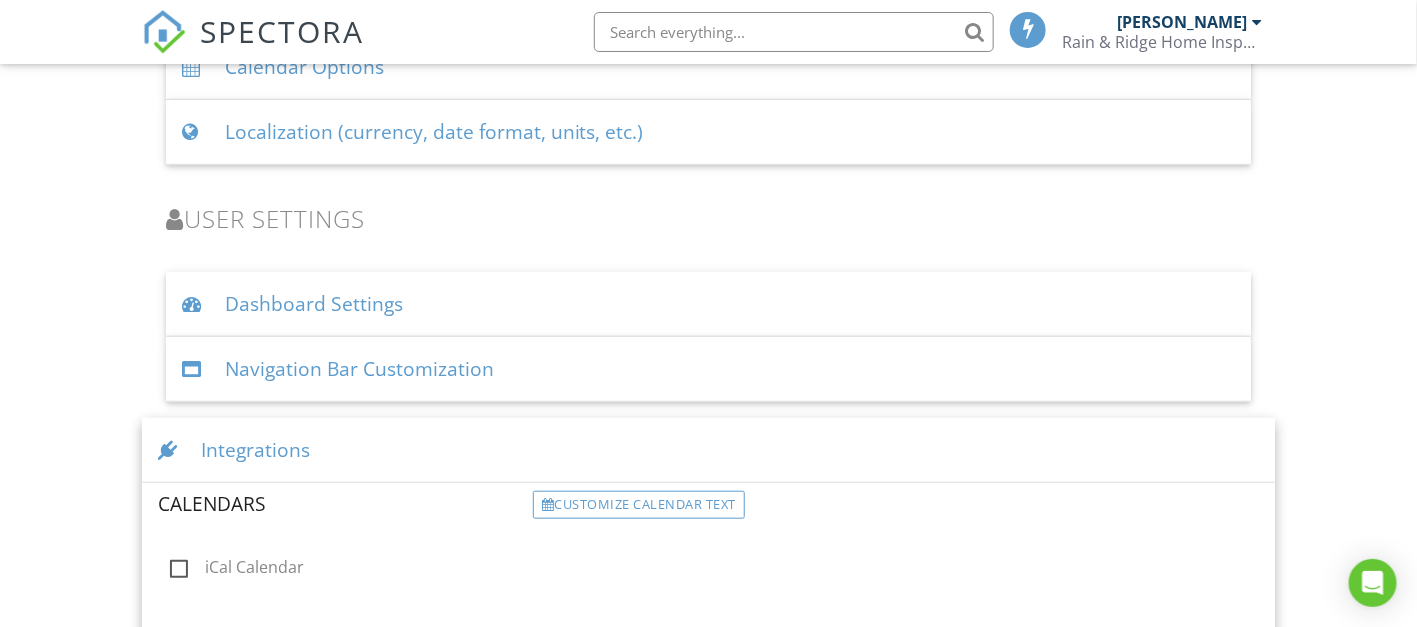 click on "Dashboard Settings" at bounding box center [709, 304] 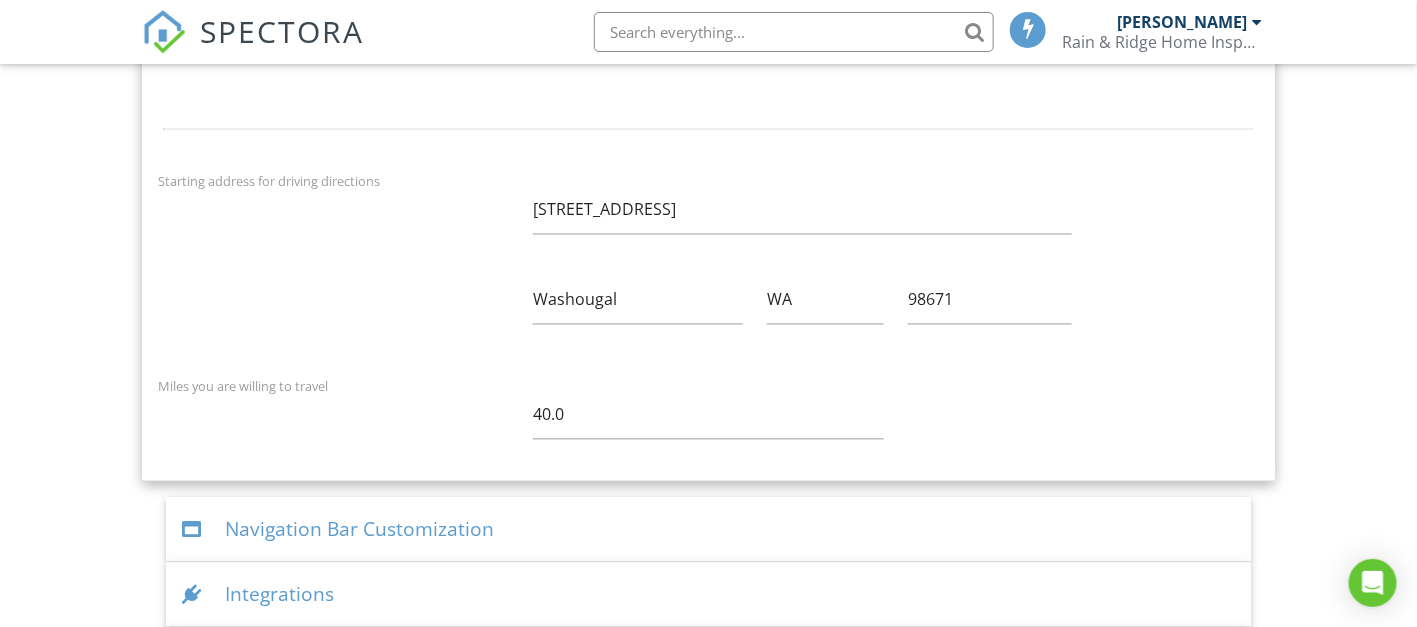scroll, scrollTop: 4227, scrollLeft: 0, axis: vertical 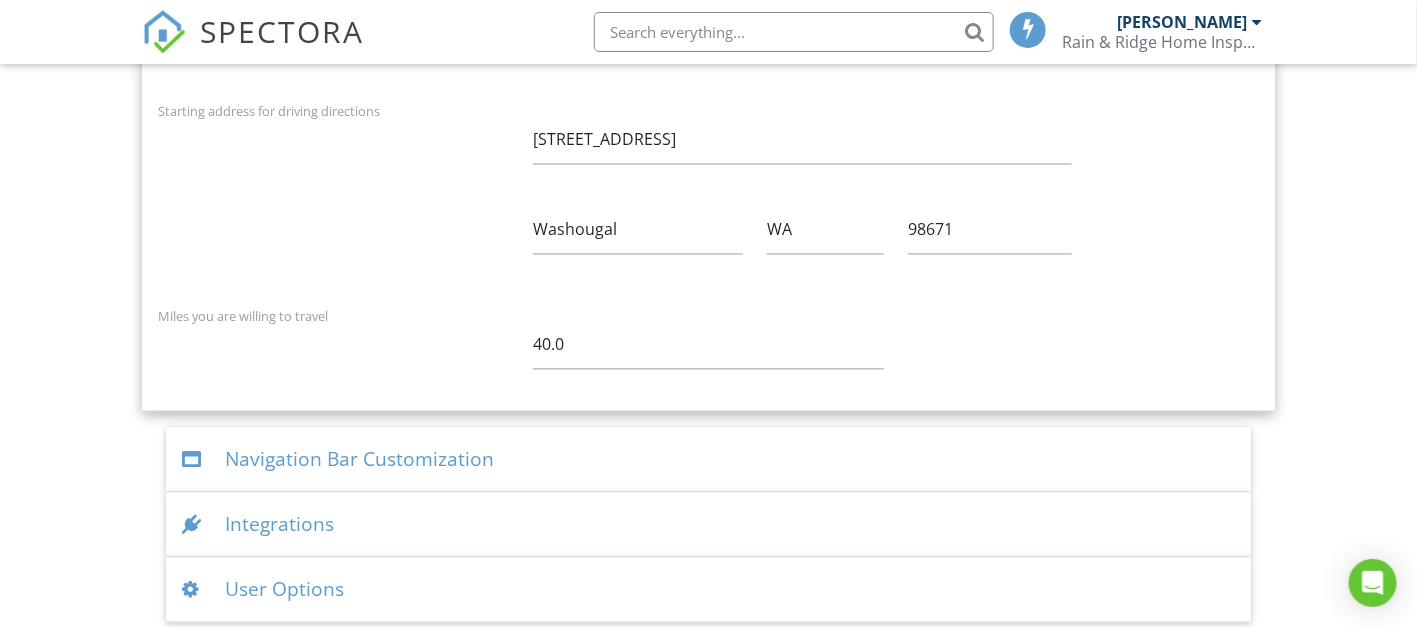click on "Dashboard
Templates
Contacts
Metrics
Automations
Advanced
Settings
Support Center
Settings
Basics
Profile
Services & Fees
Availability
Team
Sample Reports
Discount Codes
Reviews
Spectora Connect
Partnerships
Make more money per inspection with third-party offers
Disabled
Recommended Contractors
Provide repair resources for your clients
Disabled
Business Tools
Agreements
Signature Type
▼ E-signature (checkbox) E-signature (checkbox) Written Signature E-signature (checkbox)
Written Signature
Client agreement instructions
This text will appear on the client portal under "Sign Agreement(s)"
Inline Style XLarge Large Normal Small Light Small/Light Bold Italic Underline Colors Ordered List" at bounding box center (708, -1770) 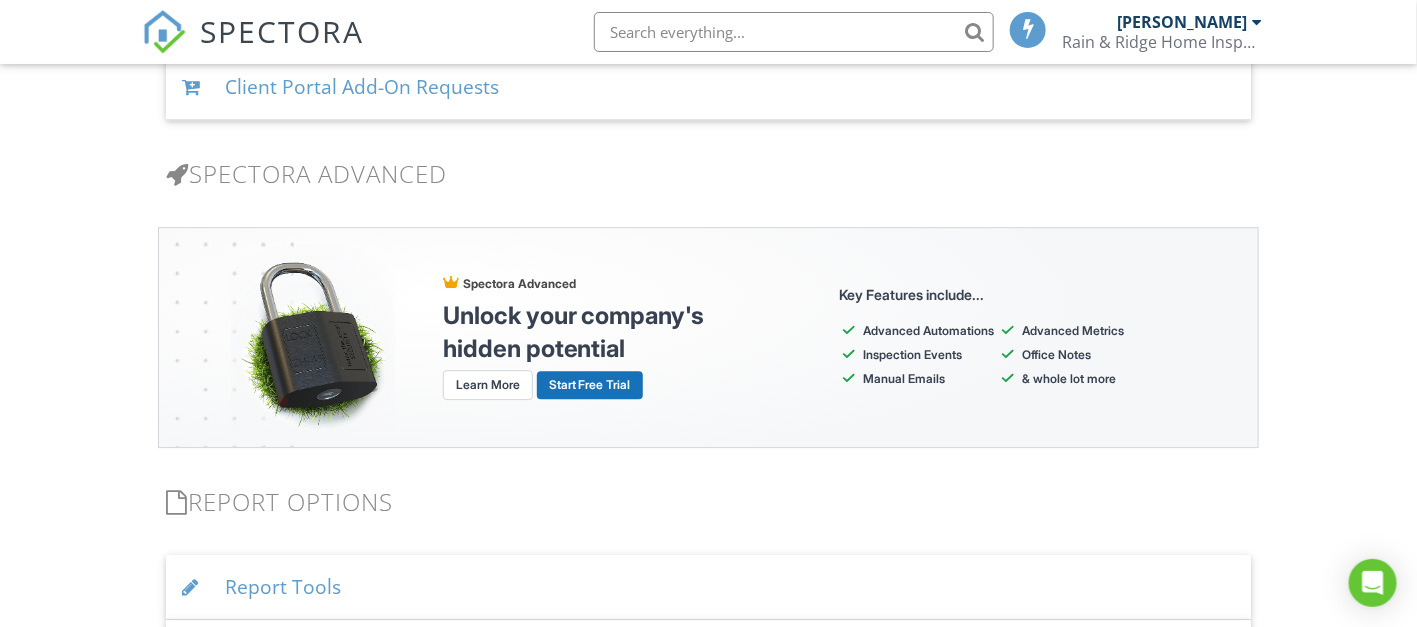 scroll, scrollTop: 1827, scrollLeft: 0, axis: vertical 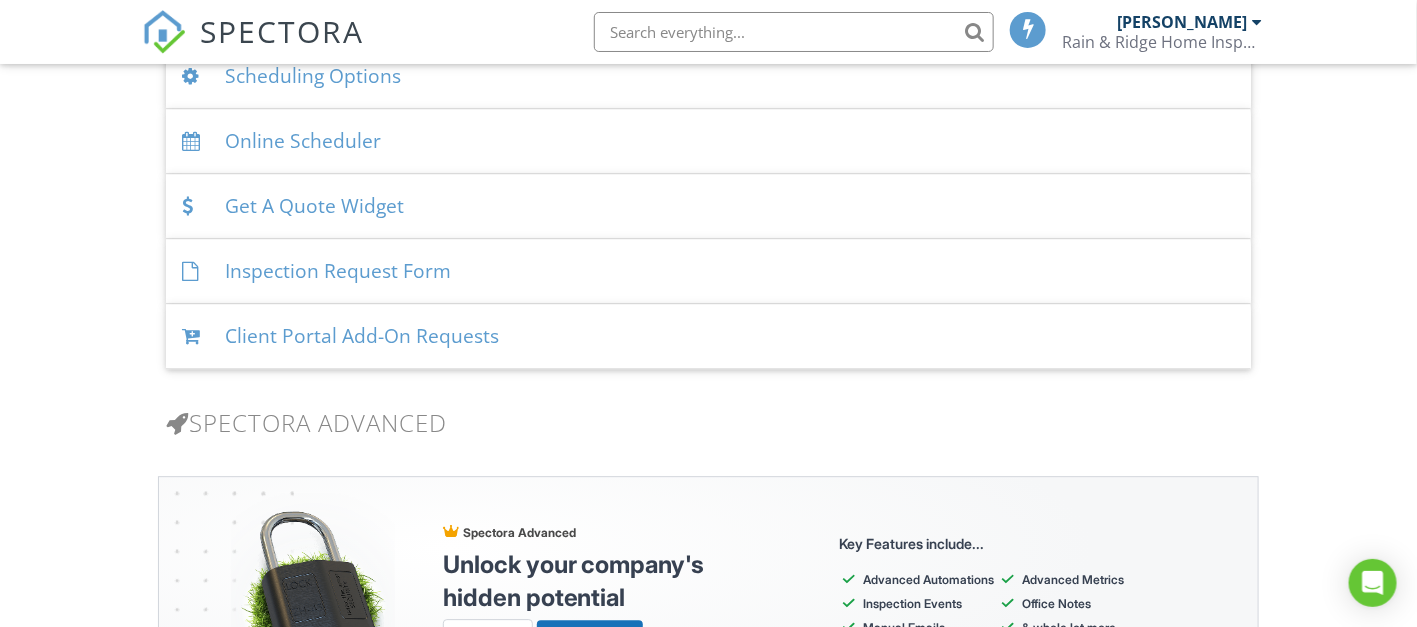 click on "Online Scheduler" at bounding box center [709, 141] 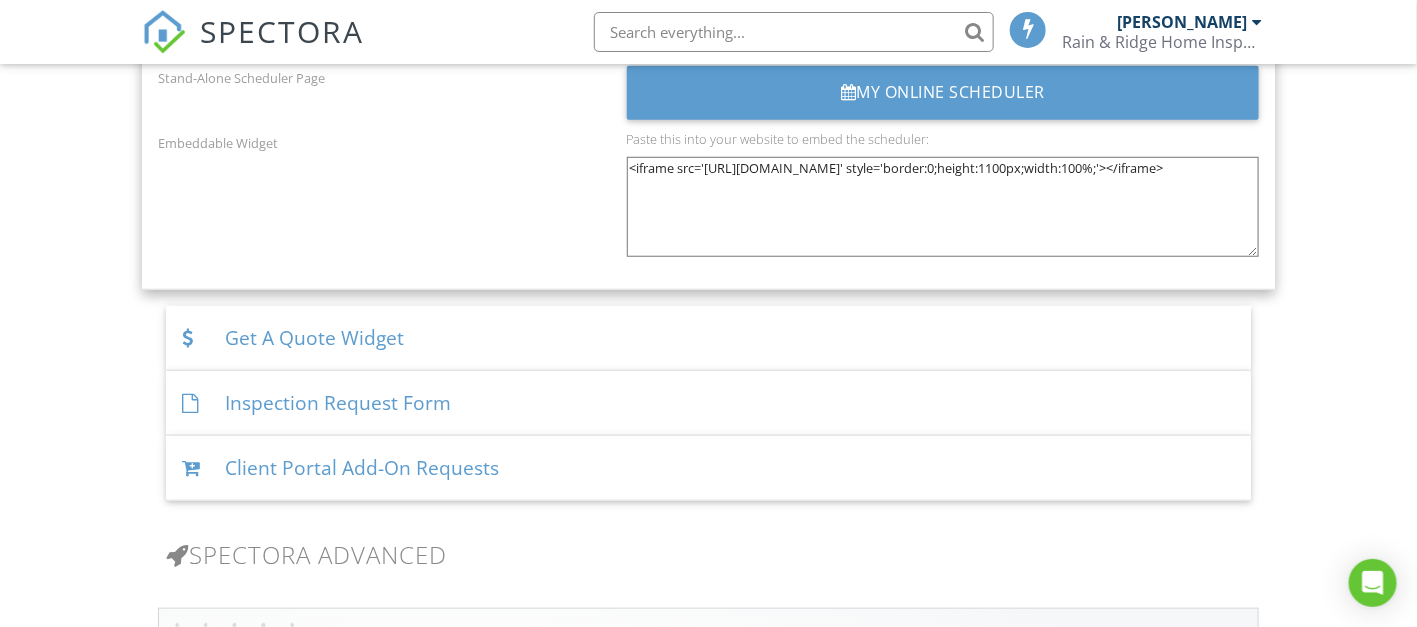 scroll, scrollTop: 3177, scrollLeft: 0, axis: vertical 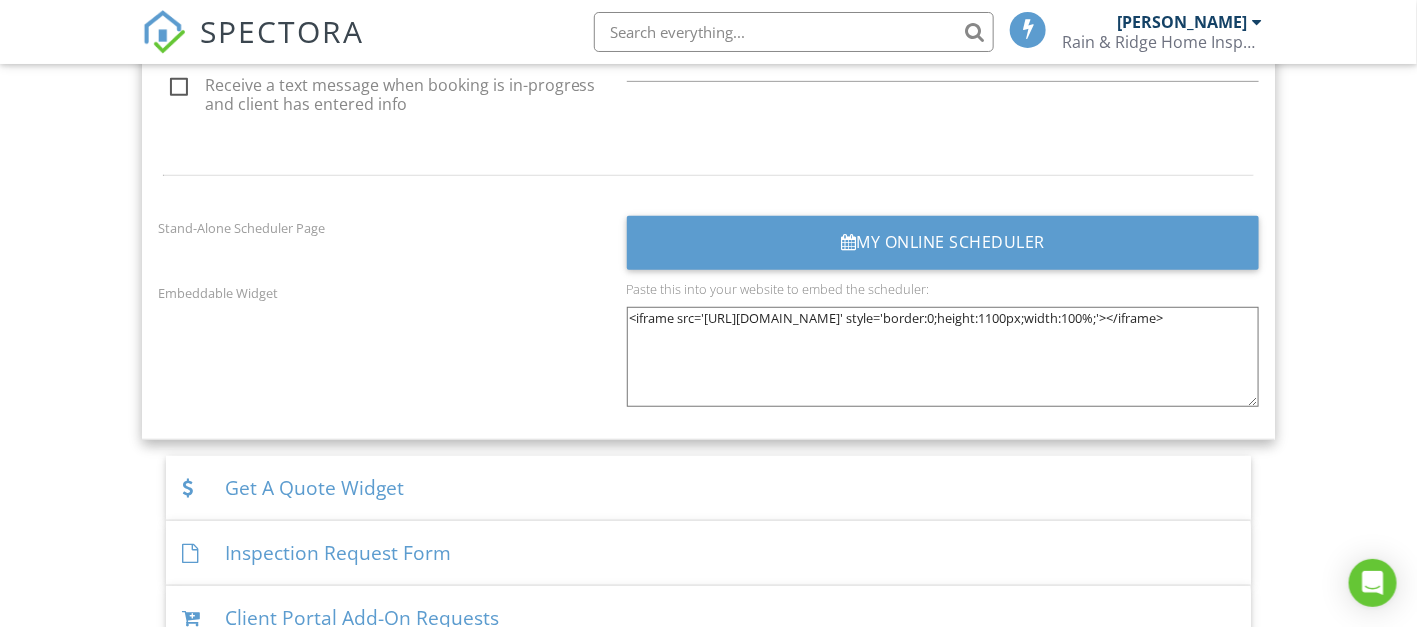 click on "Stand-Alone Scheduler Page" at bounding box center [241, 228] 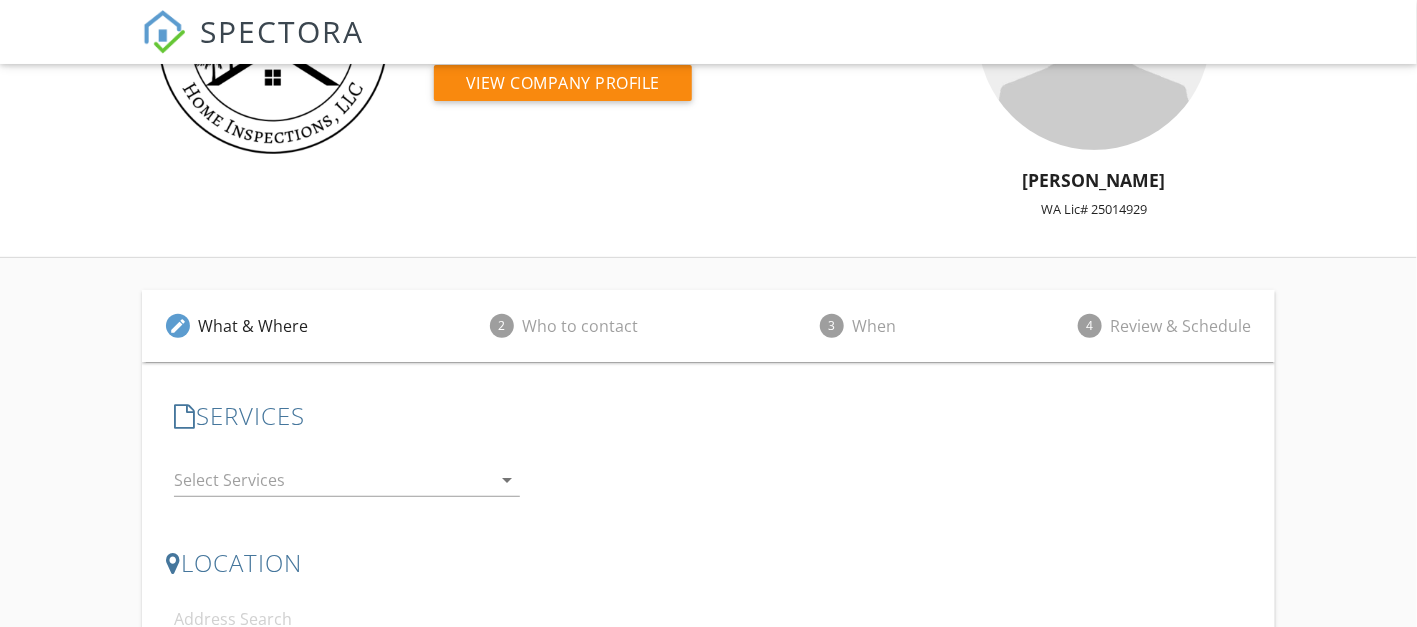 scroll, scrollTop: 300, scrollLeft: 0, axis: vertical 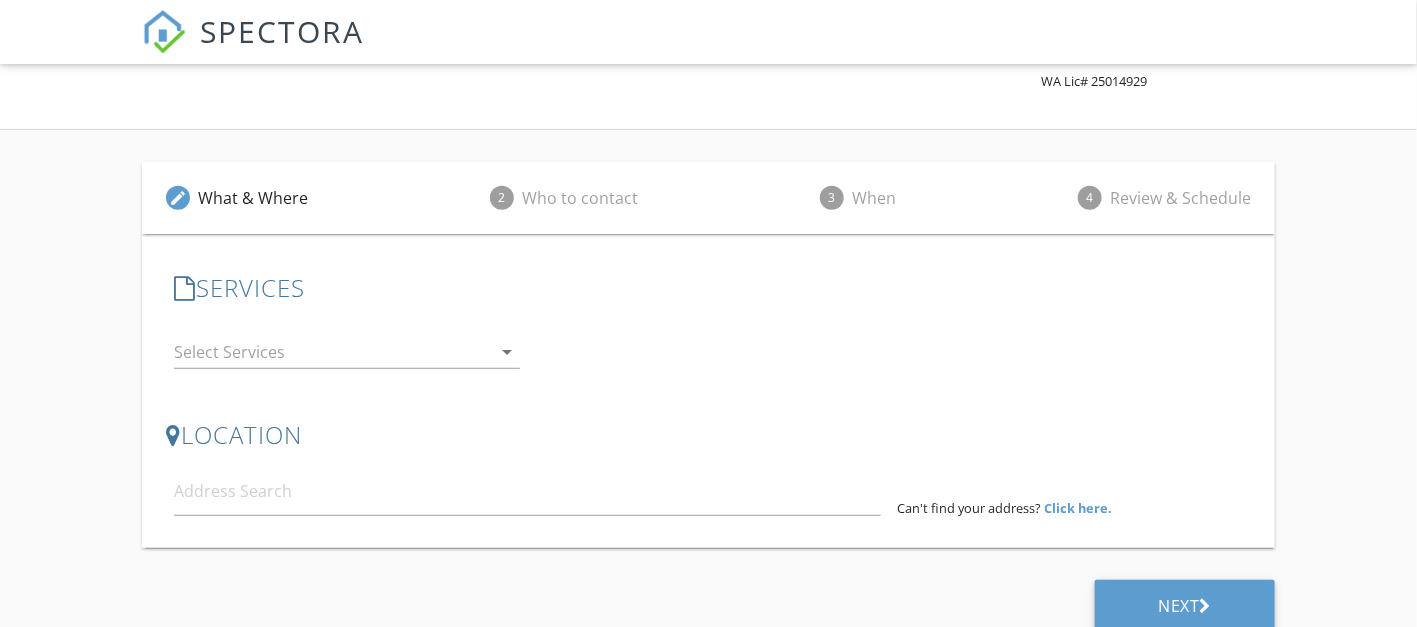 click on "arrow_drop_down" at bounding box center (508, 352) 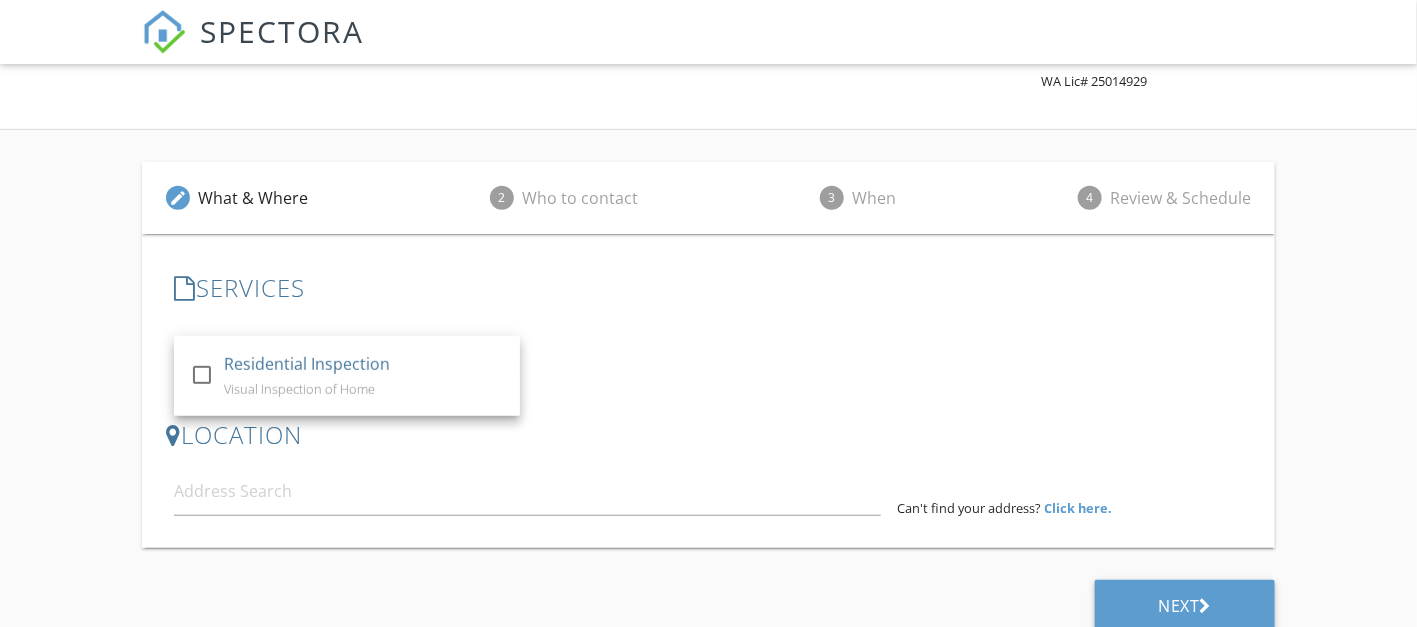 click on "edit
What & Where
2
Who to contact
3
When
4
Review & Schedule
SERVICES
check_box_outline_blank   Residential Inspection   Visual Inspection of Home arrow_drop_down
LOCATION
Address Form       Can't find your address?   Click here.
client
Client Search     check_box_outline_blank Client is a Company/Organization     First Name   Last Name   Email     Phone       check_box_outline_blank
By entering your phone number and submitting this form, you agree to receive SMS text messages from
Rain & Ridge Home Inspections. Message frequency may vary. Standard data rates may apply.
Reply 'STOP' to unsubscribe from future messages. For more information, reply 'HELP.' Please review our service’s
Privacy Policy
Notes" at bounding box center (708, 389) 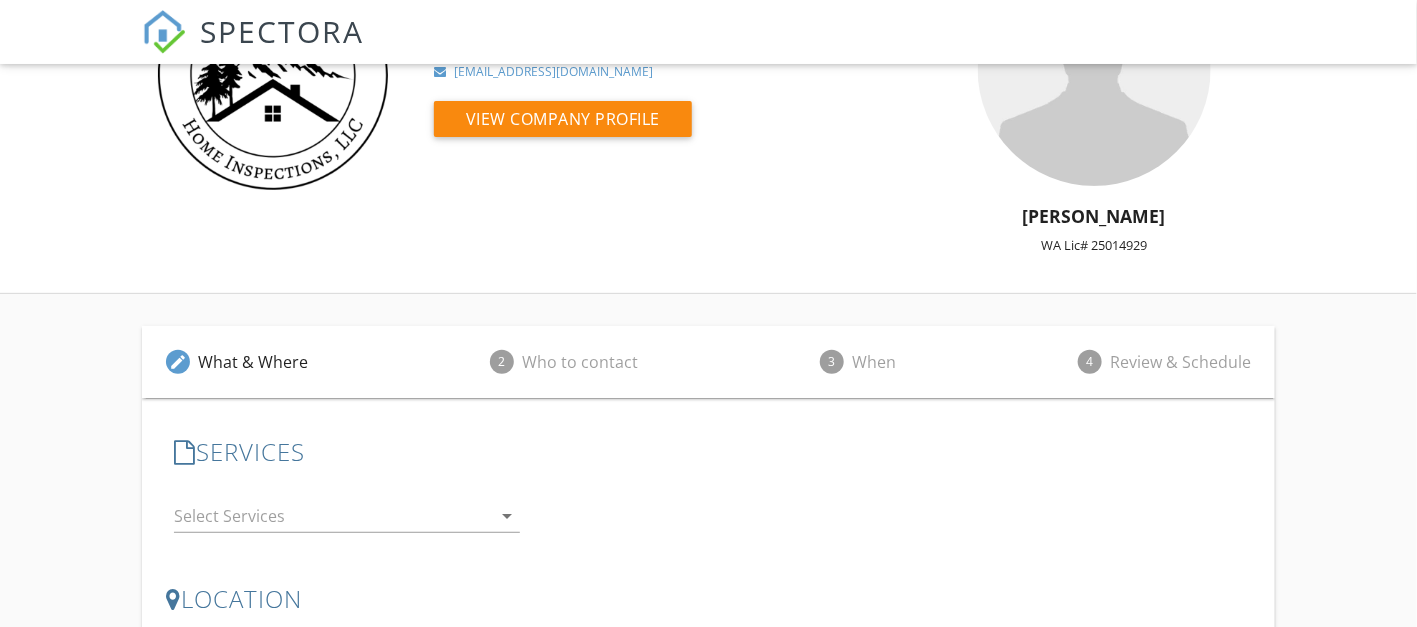 scroll, scrollTop: 0, scrollLeft: 0, axis: both 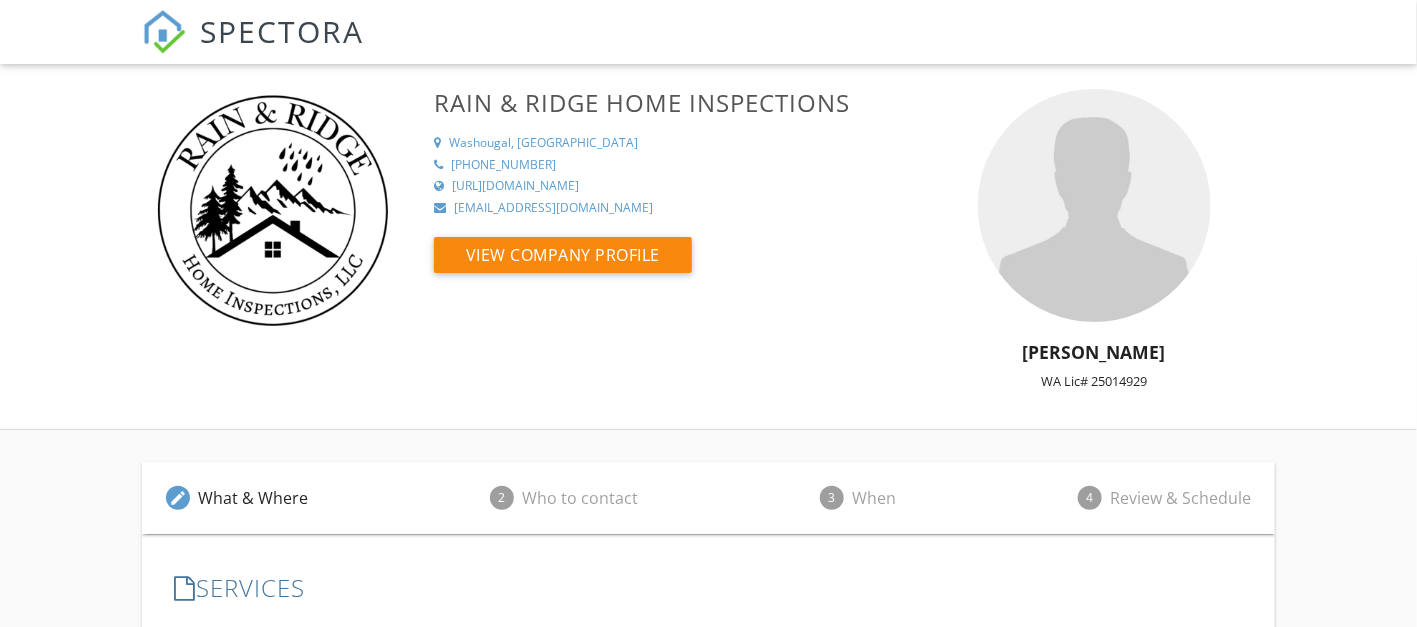 click on "edit
What & Where
2
Who to contact
3
When
4
Review & Schedule
SERVICES
check_box_outline_blank   Residential Inspection   Visual Inspection of Home arrow_drop_down
LOCATION
Address Form       Can't find your address?   Click here.
client
Client Search     check_box_outline_blank Client is a Company/Organization     First Name   Last Name   Email     Phone       check_box_outline_blank
By entering your phone number and submitting this form, you agree to receive SMS text messages from
Rain & Ridge Home Inspections. Message frequency may vary. Standard data rates may apply.
Reply 'STOP' to unsubscribe from future messages. For more information, reply 'HELP.' Please review our service’s
Privacy Policy
Notes" at bounding box center [708, 689] 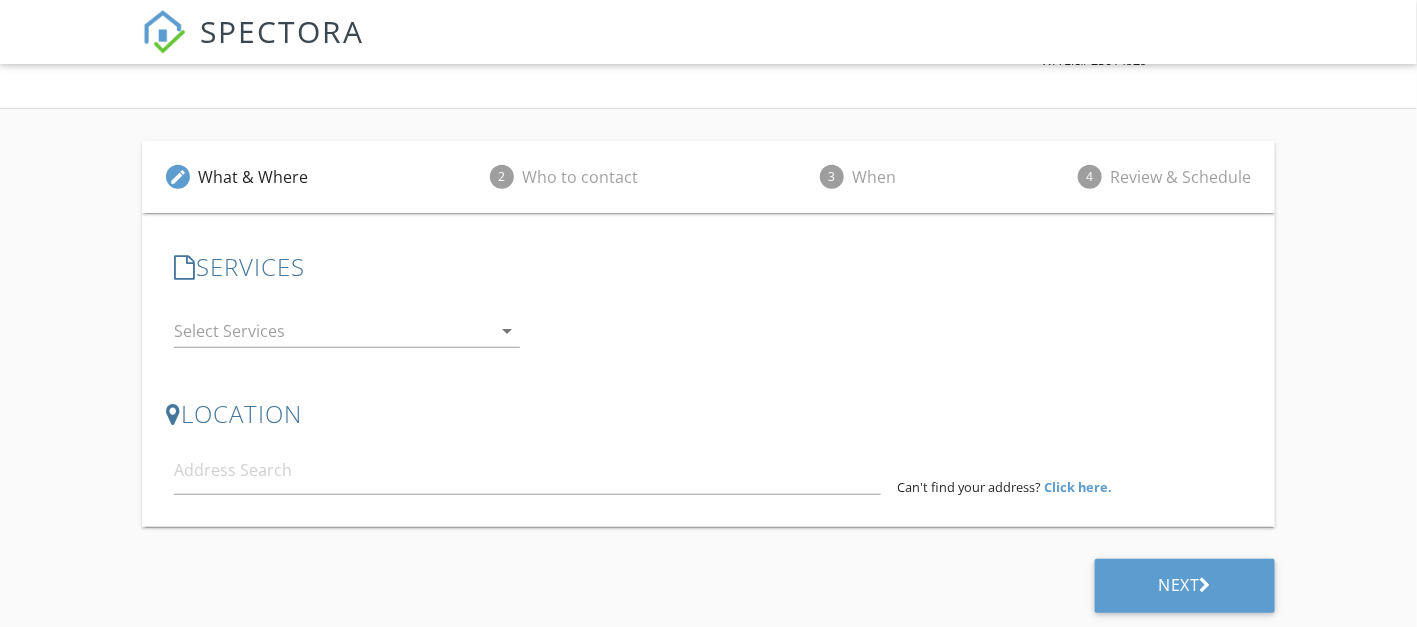 scroll, scrollTop: 0, scrollLeft: 0, axis: both 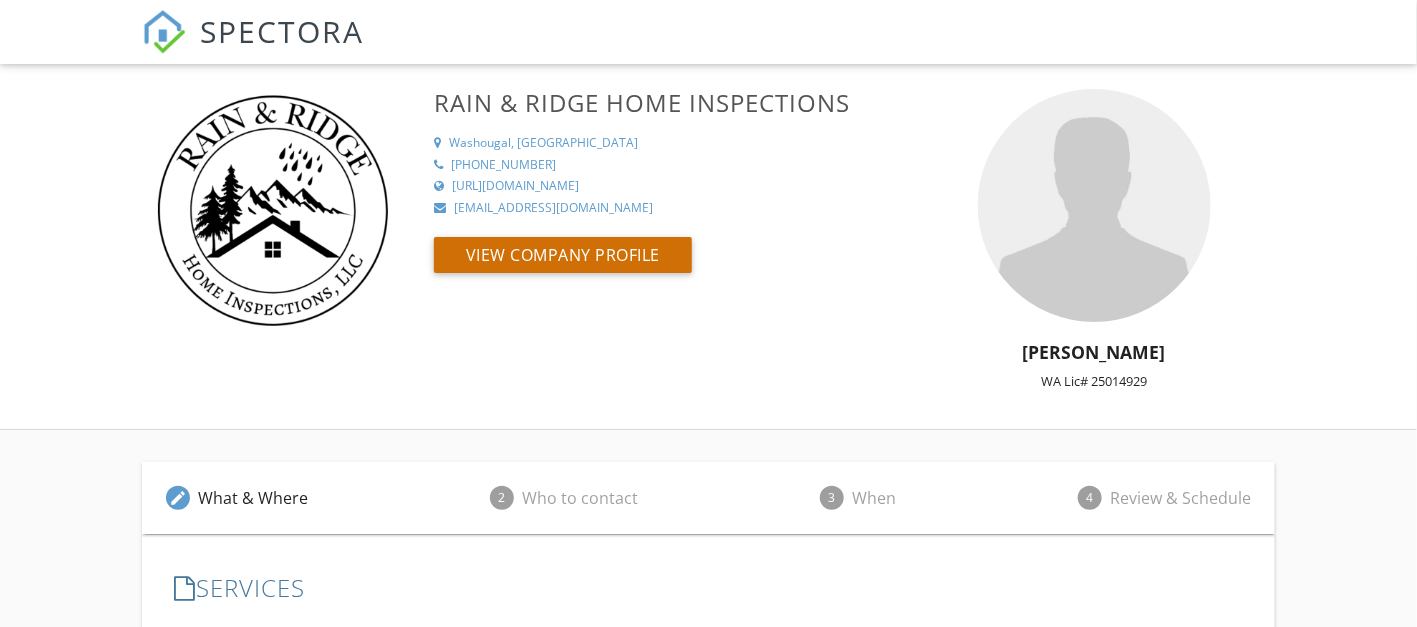 click on "View Company Profile" at bounding box center [563, 255] 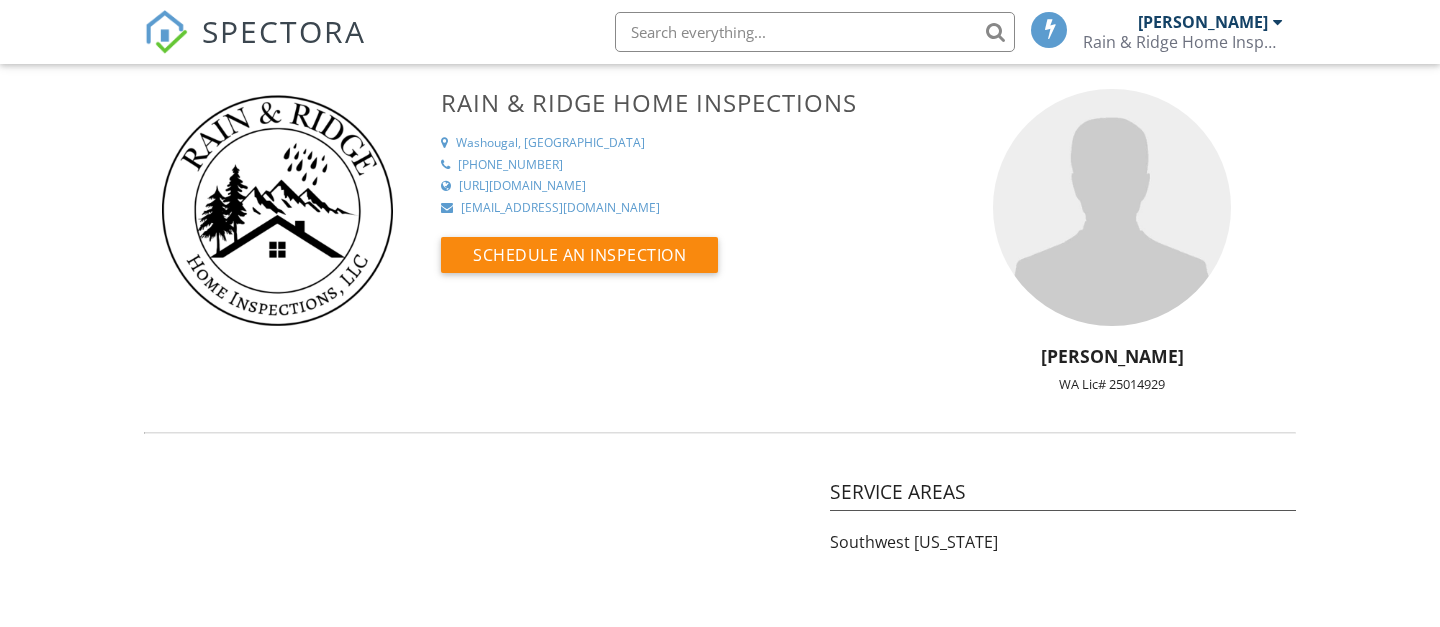 scroll, scrollTop: 0, scrollLeft: 0, axis: both 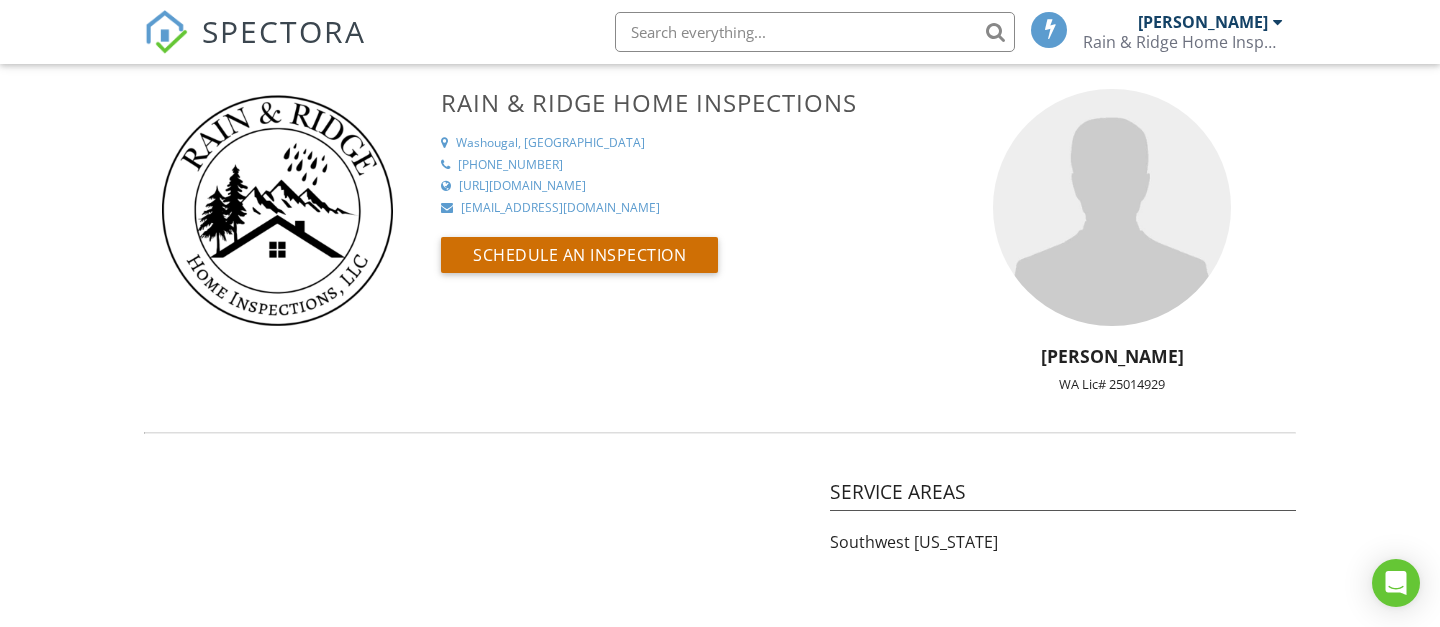 click on "Schedule an Inspection" at bounding box center [579, 255] 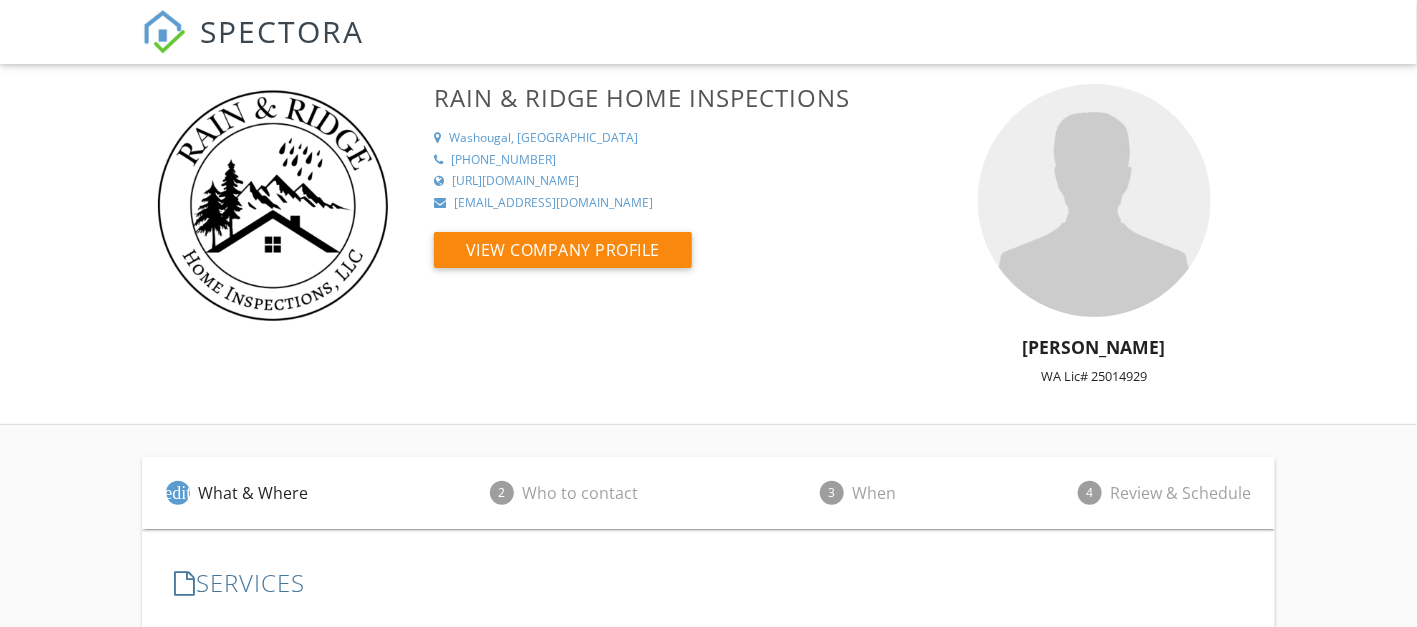 scroll, scrollTop: 0, scrollLeft: 0, axis: both 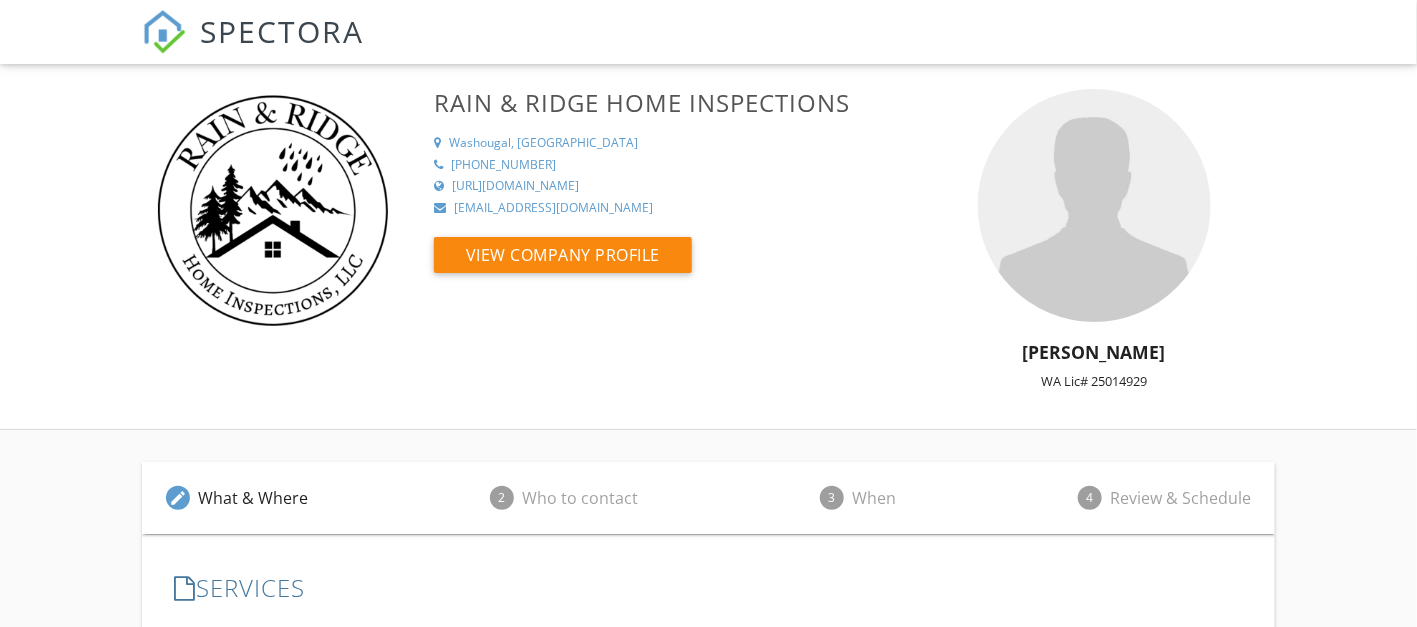 click on "SPECTORA" at bounding box center (282, 31) 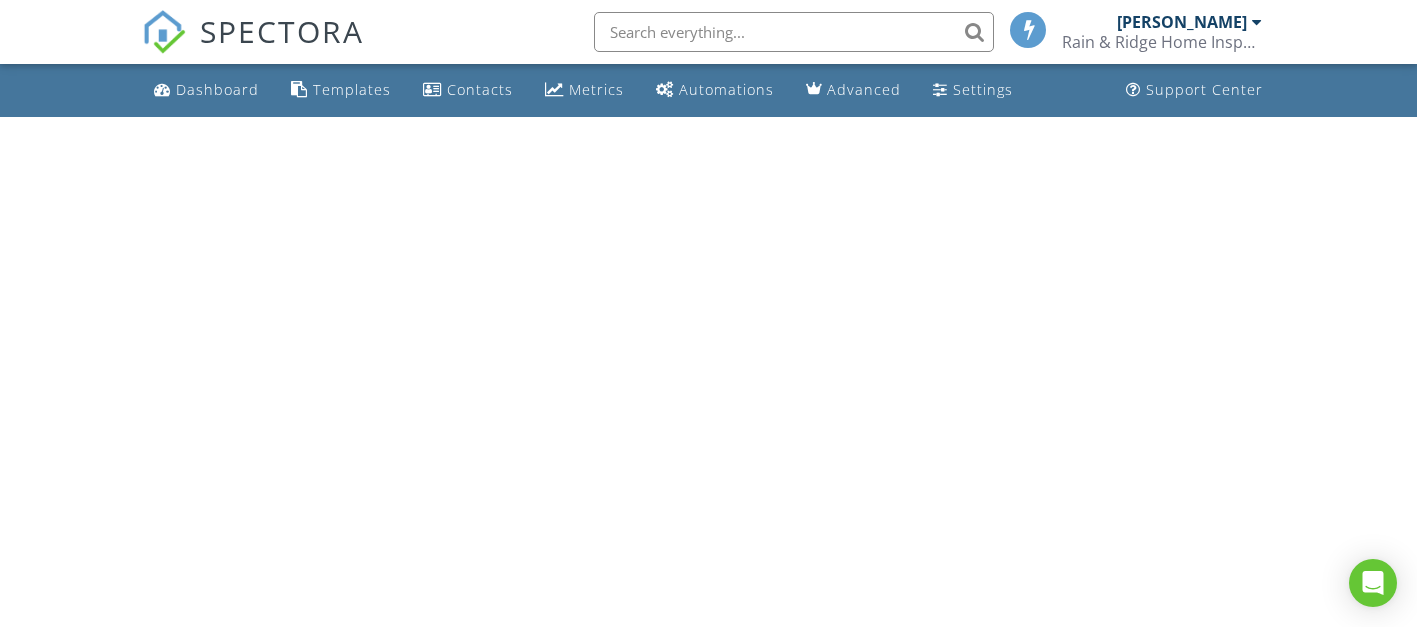 scroll, scrollTop: 0, scrollLeft: 0, axis: both 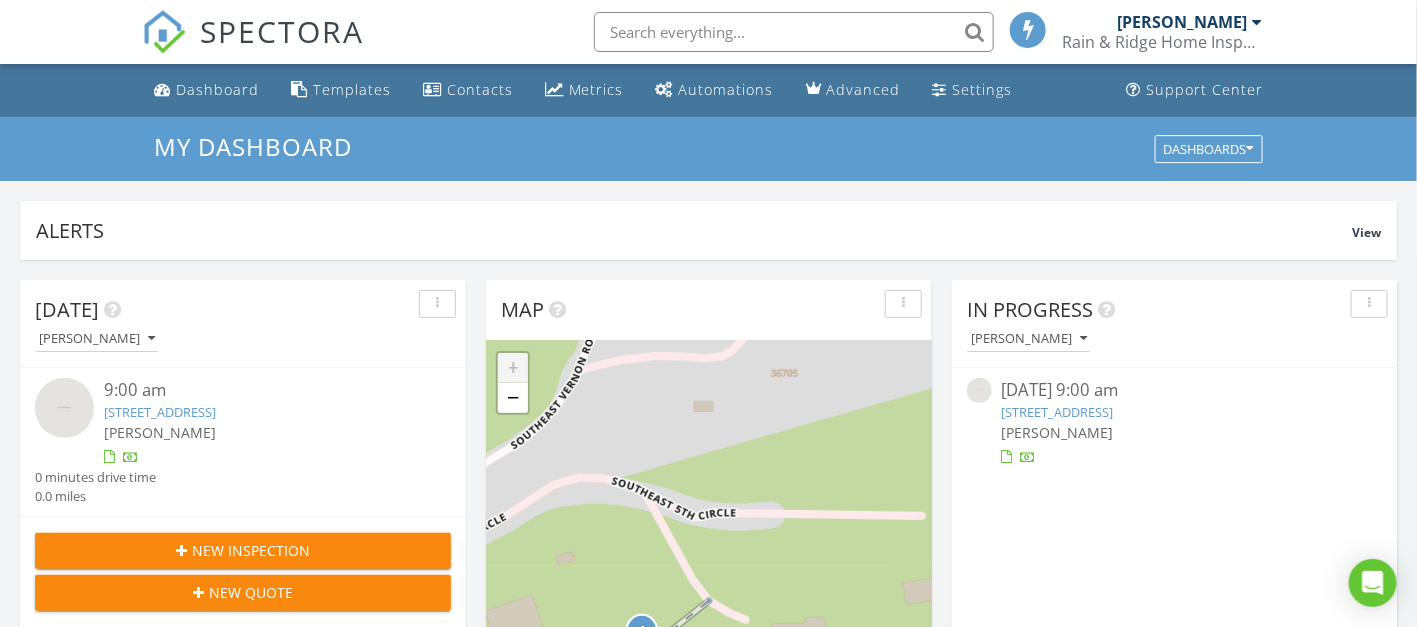 click on "Settings" at bounding box center [983, 89] 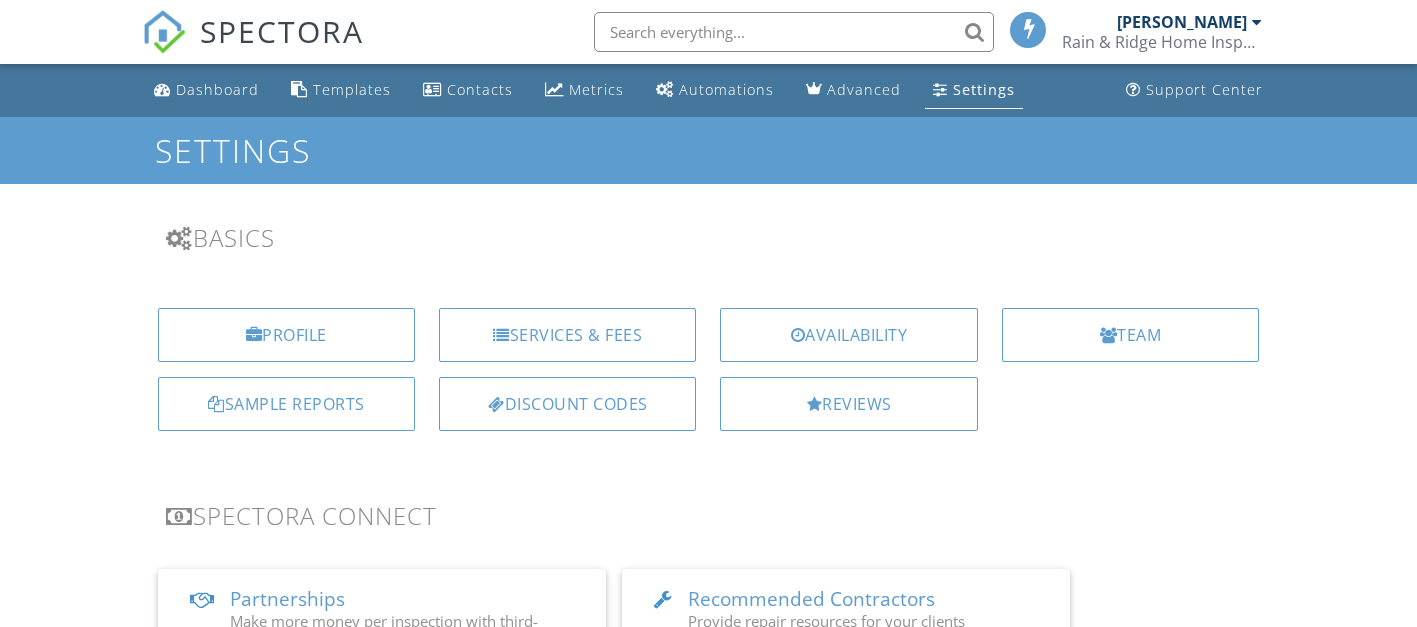scroll, scrollTop: 0, scrollLeft: 0, axis: both 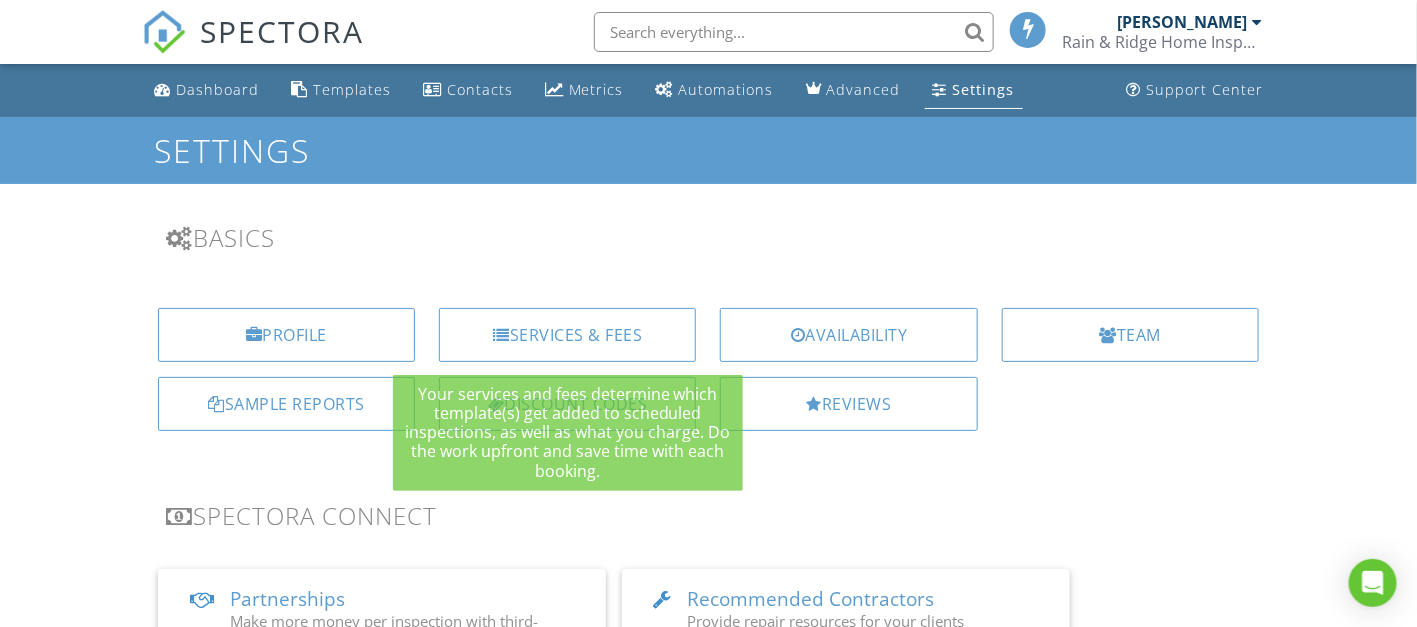 click on "Services & Fees" at bounding box center (567, 335) 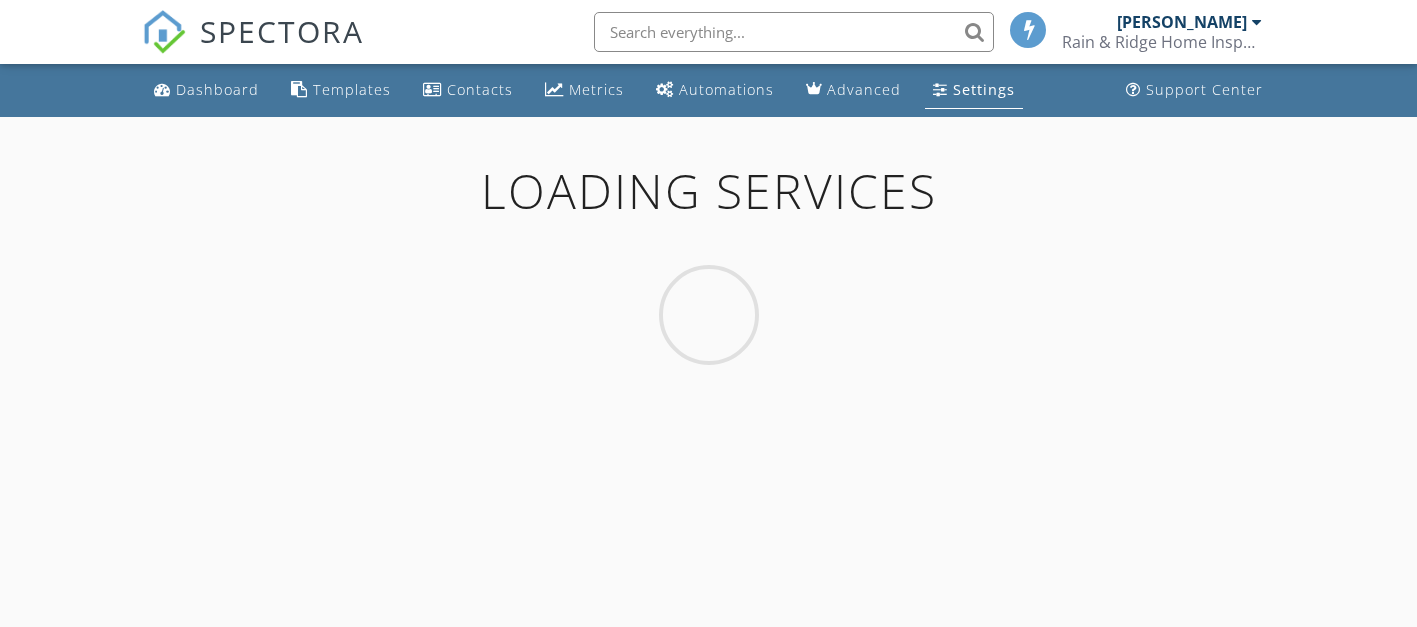 scroll, scrollTop: 0, scrollLeft: 0, axis: both 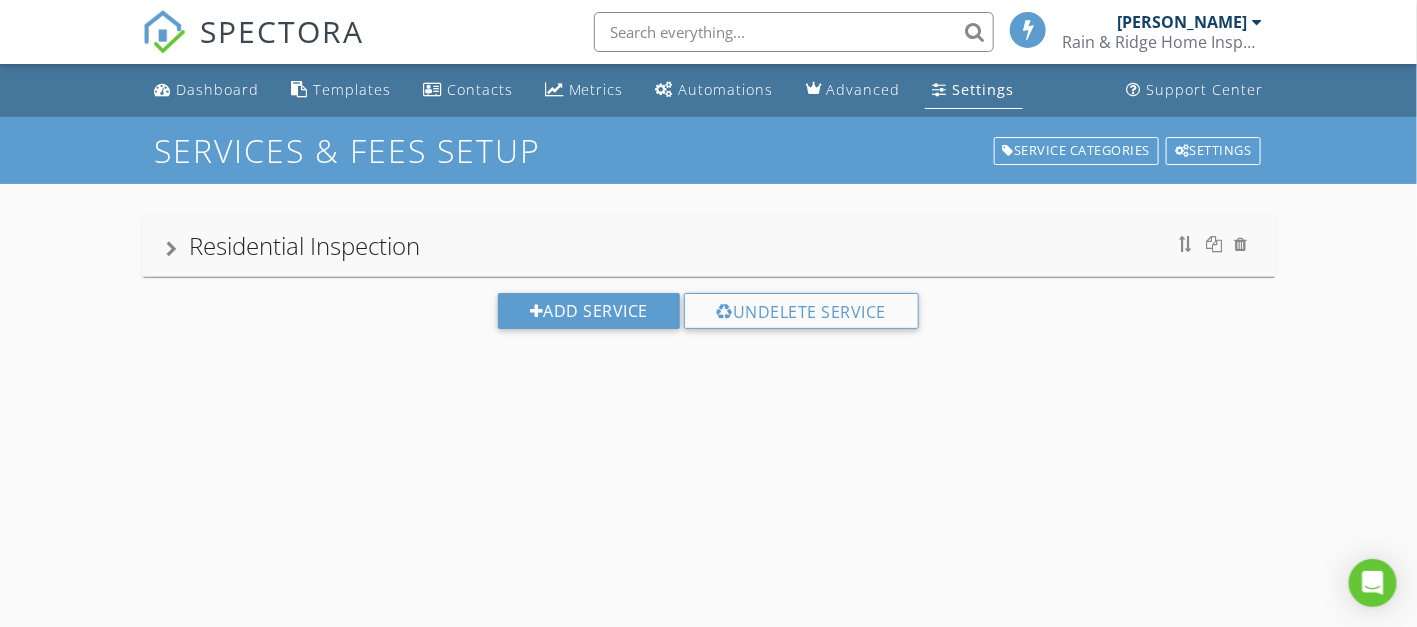click on "Residential Inspection" at bounding box center (709, 246) 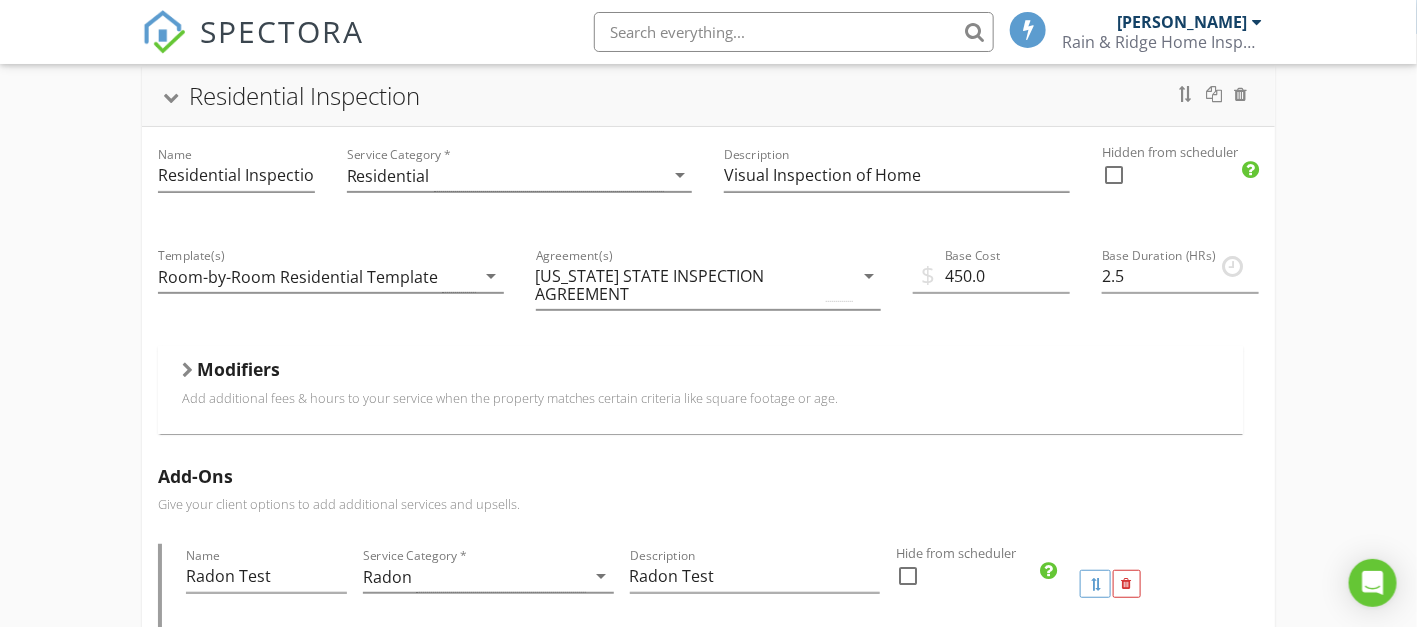 scroll, scrollTop: 300, scrollLeft: 0, axis: vertical 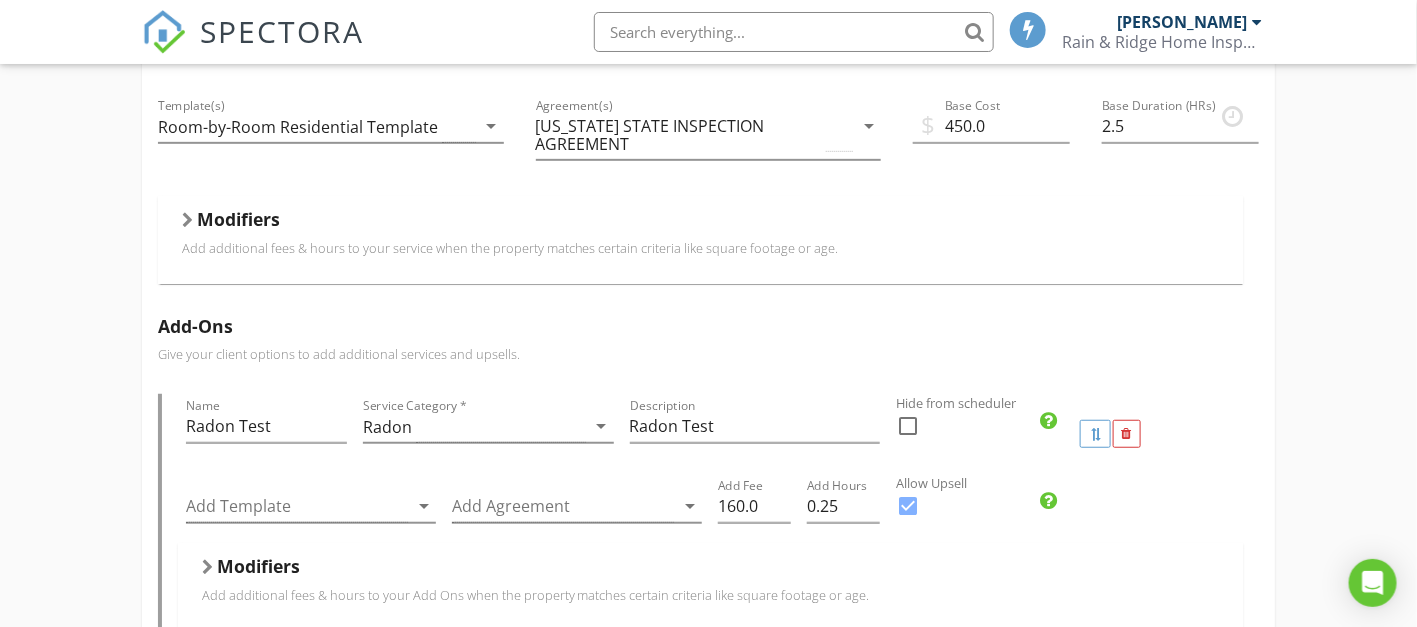 click at bounding box center (187, 220) 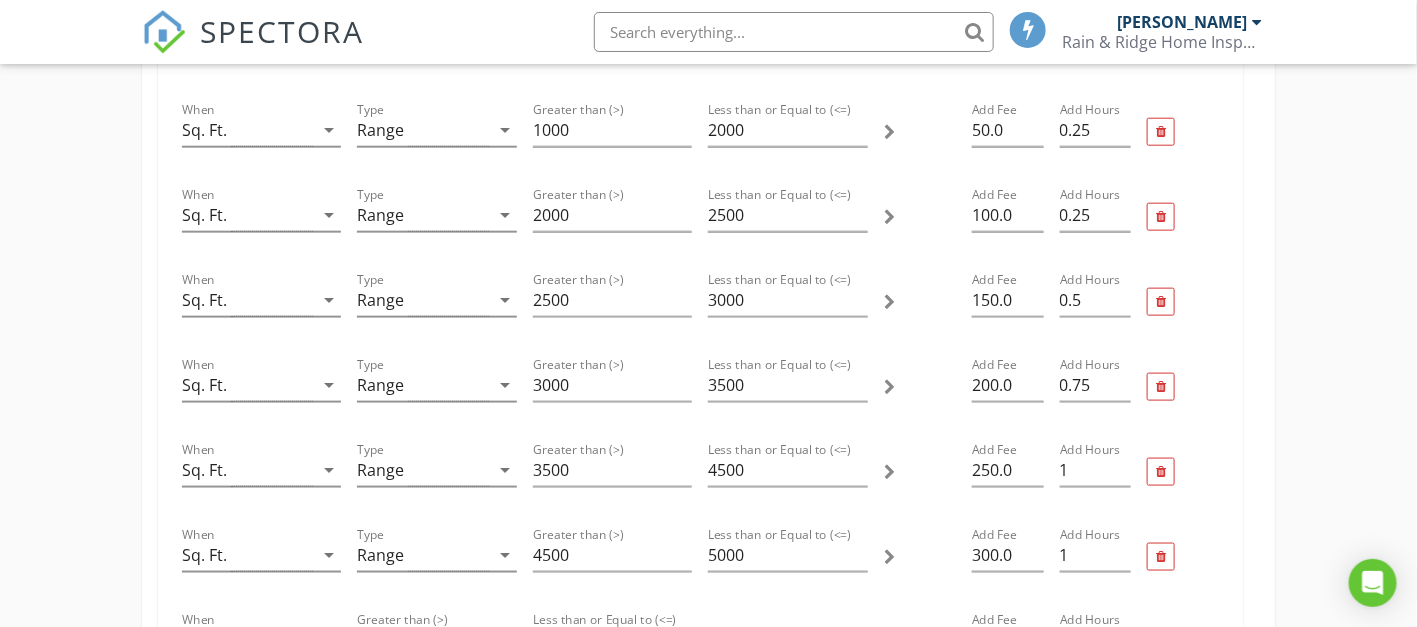 scroll, scrollTop: 600, scrollLeft: 0, axis: vertical 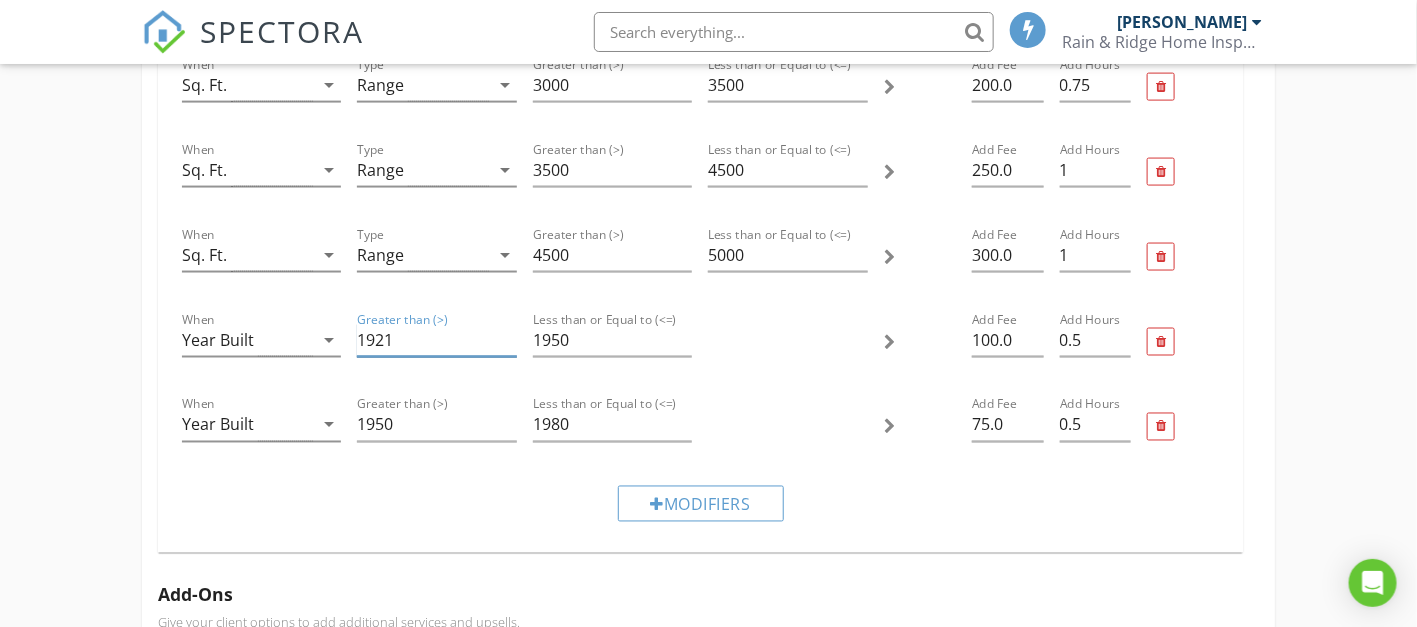 click on "1921" at bounding box center [437, 340] 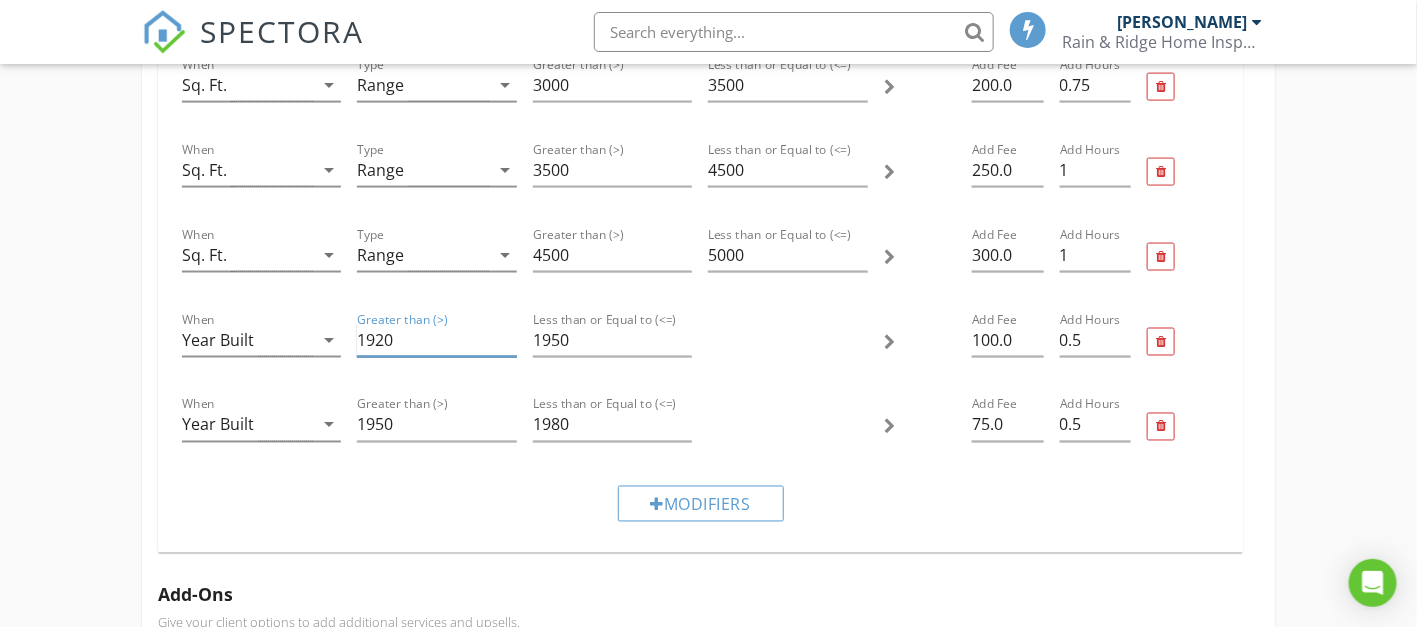type on "1920" 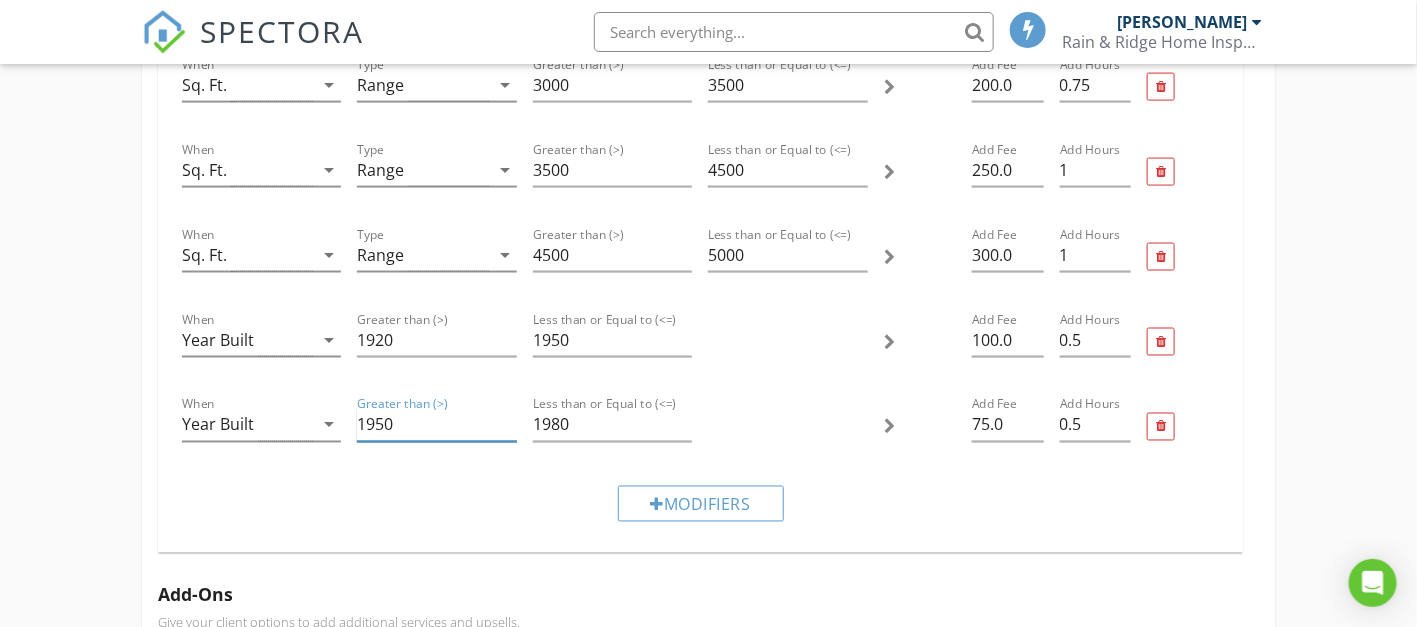click on "1950" at bounding box center (437, 425) 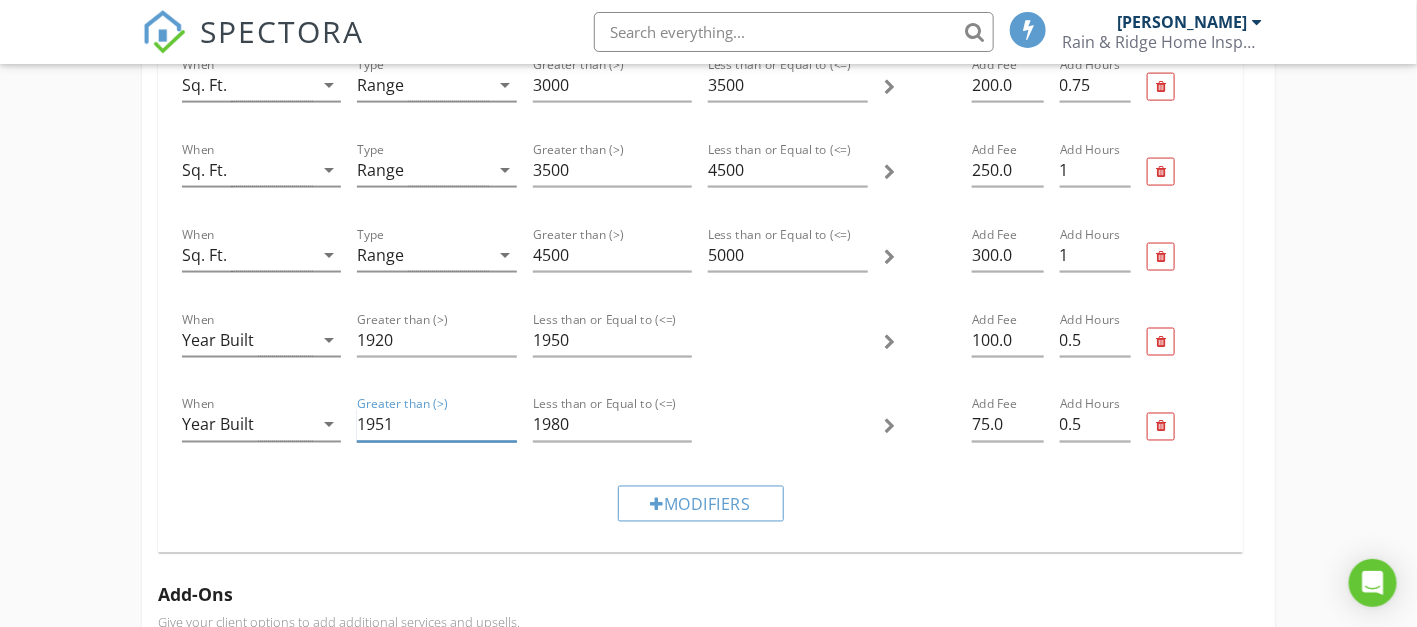 type on "1951" 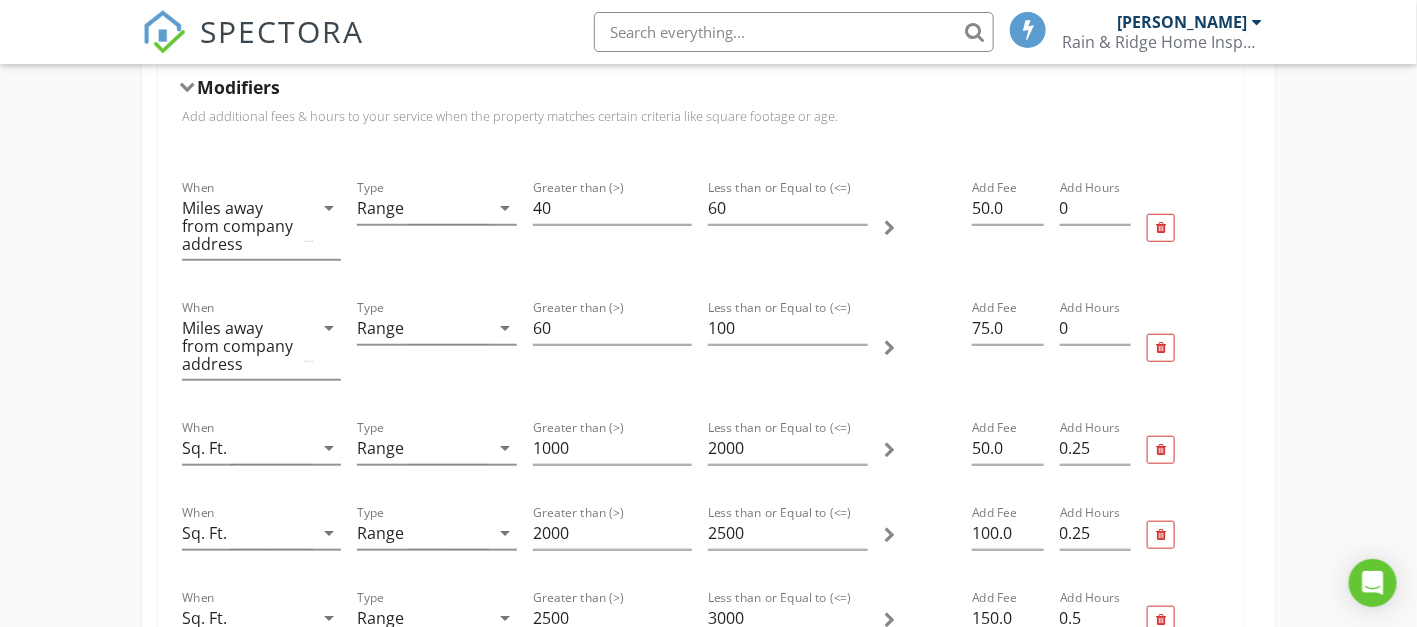 scroll, scrollTop: 300, scrollLeft: 0, axis: vertical 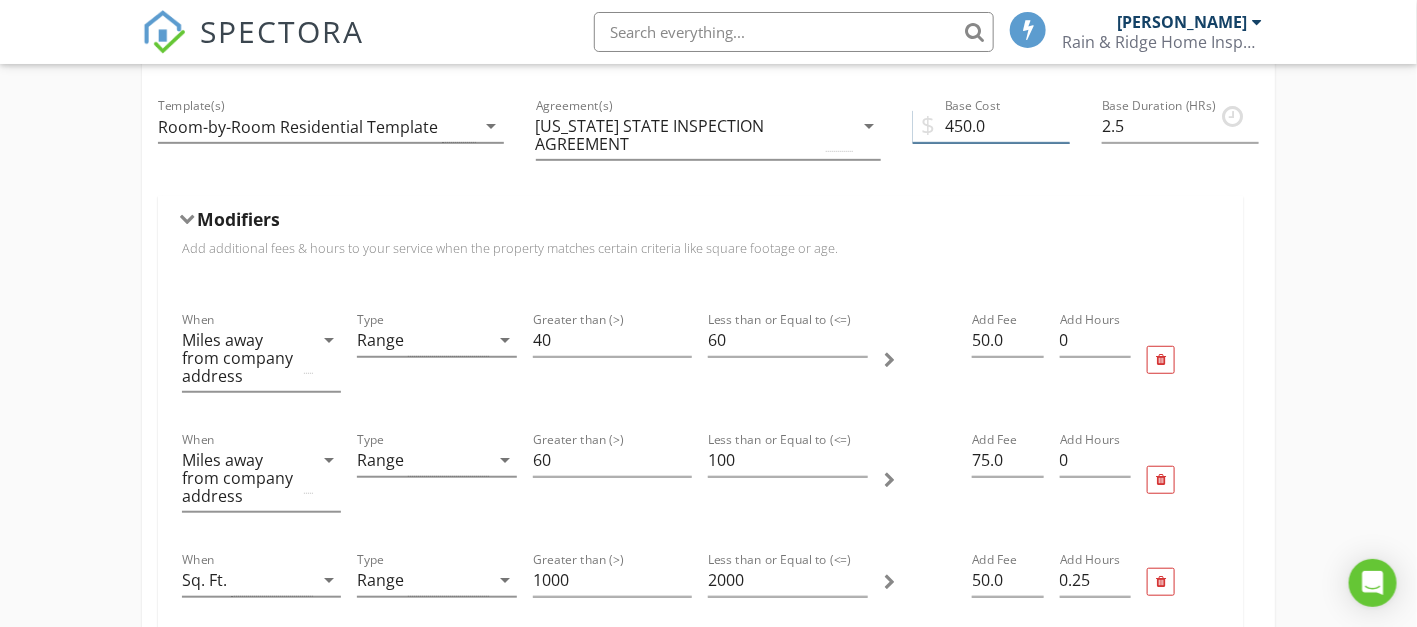 click on "450.0" at bounding box center (991, 126) 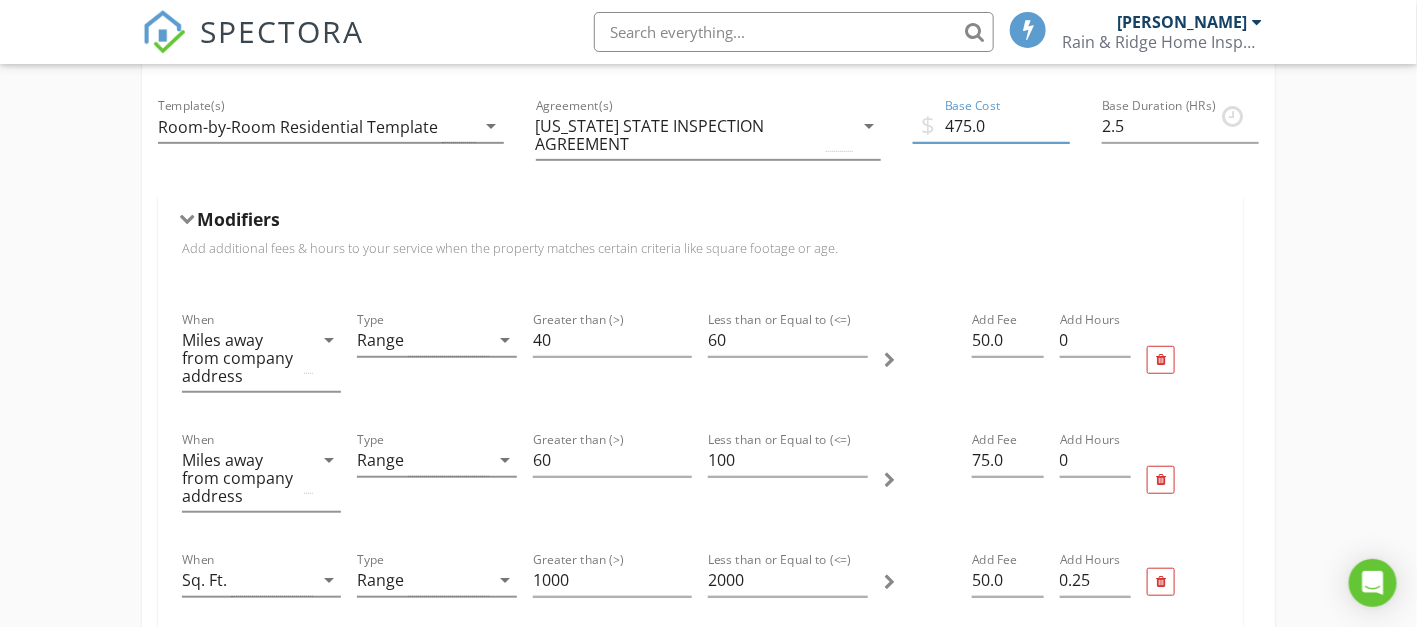 click on "Residential Inspection   Name Residential Inspection   Service Category * Residential arrow_drop_down   Description Visual Inspection of Home   Hidden from scheduler   check_box_outline_blank     Template(s) Room-by-Room Residential Template arrow_drop_down   Agreement(s) WASHINGTON STATE INSPECTION AGREEMENT arrow_drop_down   $   Base Cost 475.0   Base Duration (HRs) 2.5               Modifiers
Add additional fees & hours to your service when the
property matches certain criteria like square footage or age.
When Miles away from company address arrow_drop_down   Type Range arrow_drop_down   Greater than (>) 40   Less than or Equal to (<=) 60       Add Fee 50.0   Add Hours 0   When Miles away from company address arrow_drop_down   Type Range arrow_drop_down   Greater than (>) 60   Less than or Equal to (<=) 100       Add Fee 75.0   Add Hours 0   When Sq. Ft. arrow_drop_down   Type Range arrow_drop_down   Greater than (>) 1000   2000       Add Fee 50.0" at bounding box center [708, 1195] 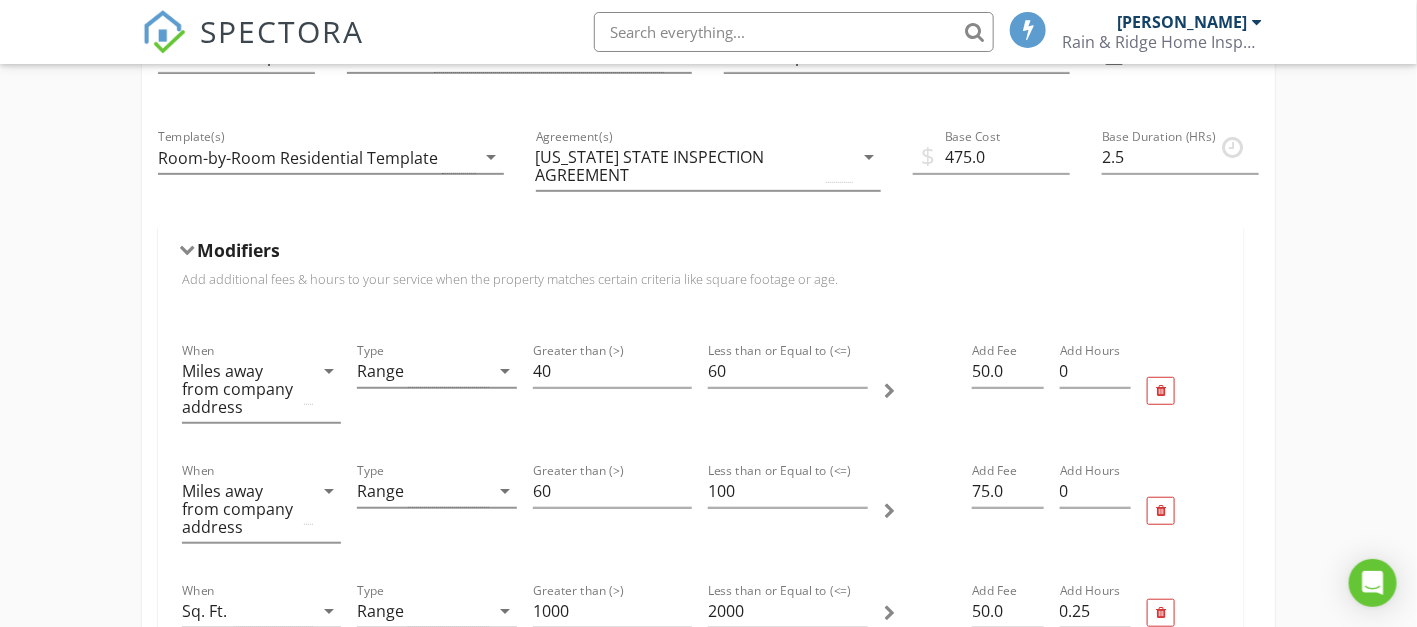 scroll, scrollTop: 150, scrollLeft: 0, axis: vertical 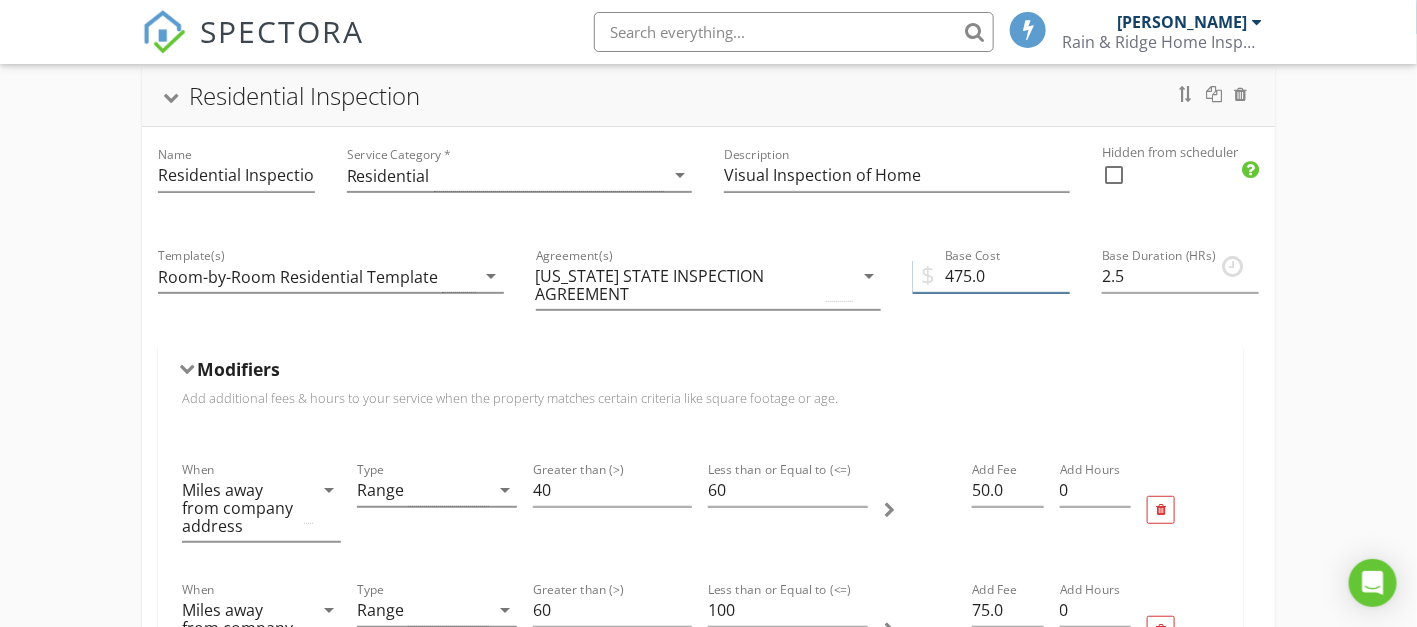 click on "475.0" at bounding box center (991, 276) 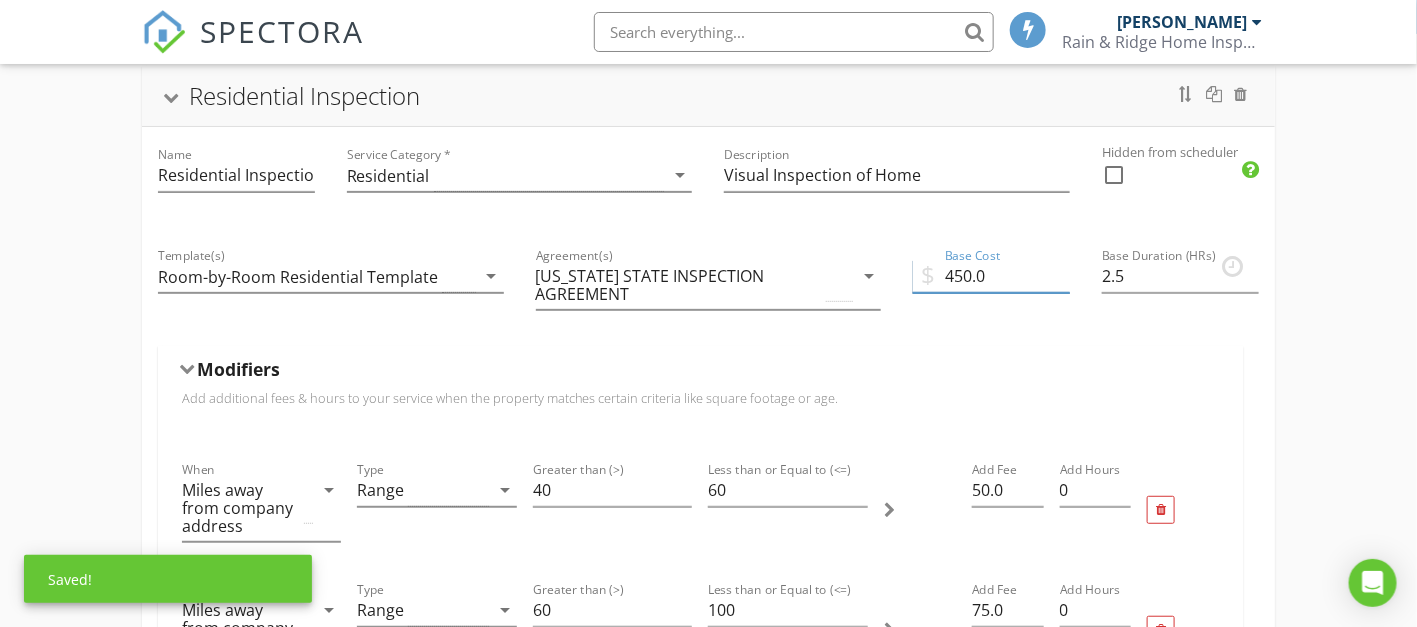 type on "450.0" 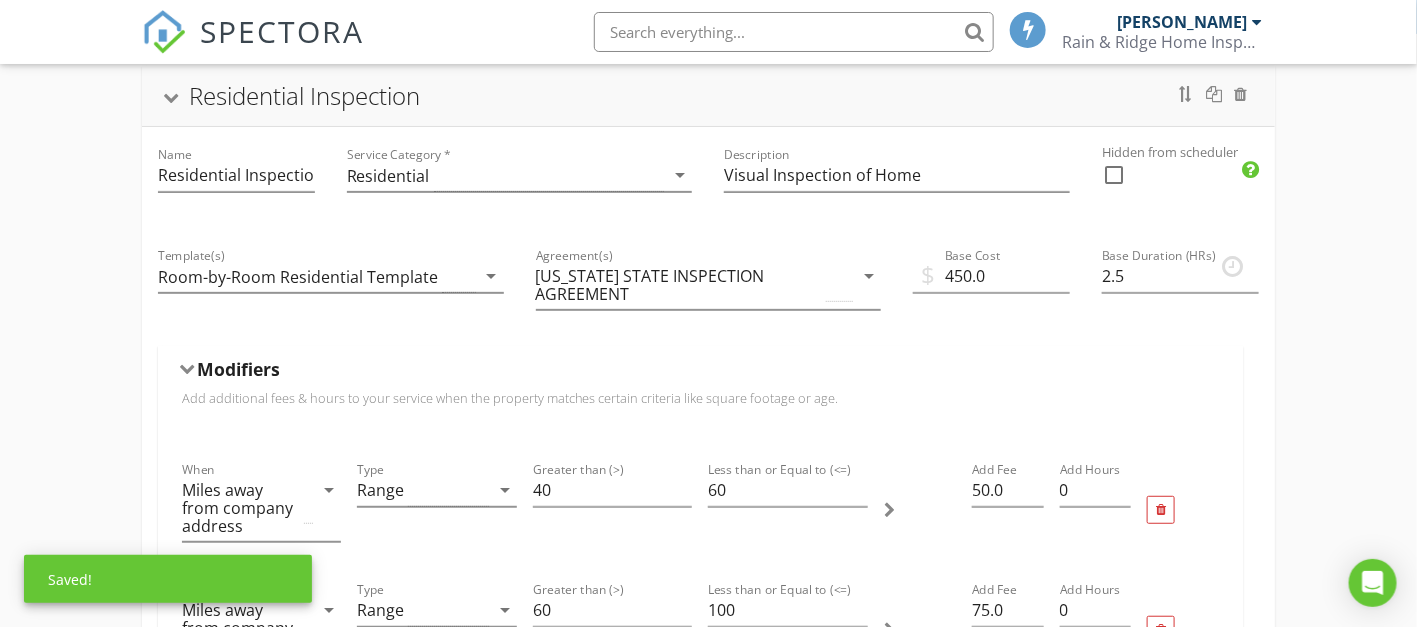 click on "Residential Inspection   Name Residential Inspection   Service Category * Residential arrow_drop_down   Description Visual Inspection of Home   Hidden from scheduler   check_box_outline_blank     Template(s) Room-by-Room Residential Template arrow_drop_down   Agreement(s) WASHINGTON STATE INSPECTION AGREEMENT arrow_drop_down   $   Base Cost 450.0   Base Duration (HRs) 2.5               Modifiers
Add additional fees & hours to your service when the
property matches certain criteria like square footage or age.
When Miles away from company address arrow_drop_down   Type Range arrow_drop_down   Greater than (>) 40   Less than or Equal to (<=) 60       Add Fee 50.0   Add Hours 0   When Miles away from company address arrow_drop_down   Type Range arrow_drop_down   Greater than (>) 60   Less than or Equal to (<=) 100       Add Fee 75.0   Add Hours 0   When Sq. Ft. arrow_drop_down   Type Range arrow_drop_down   Greater than (>) 1000   2000       Add Fee 50.0" at bounding box center (708, 1345) 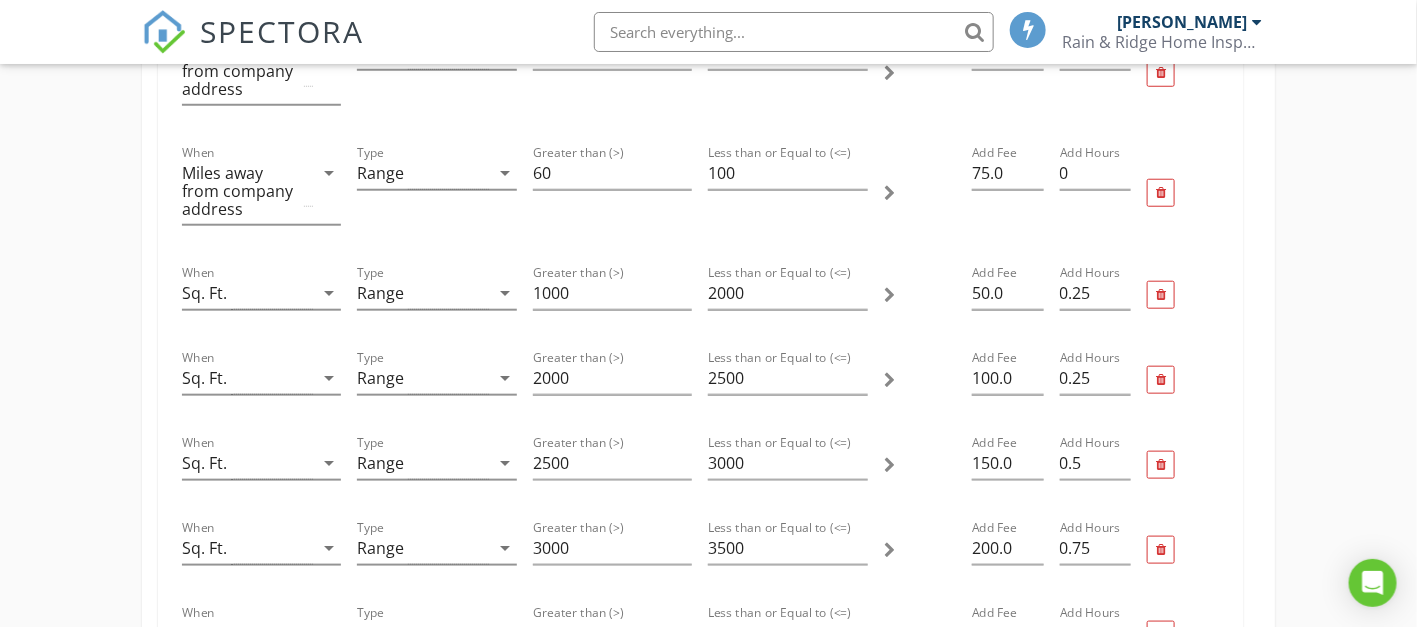 scroll, scrollTop: 450, scrollLeft: 0, axis: vertical 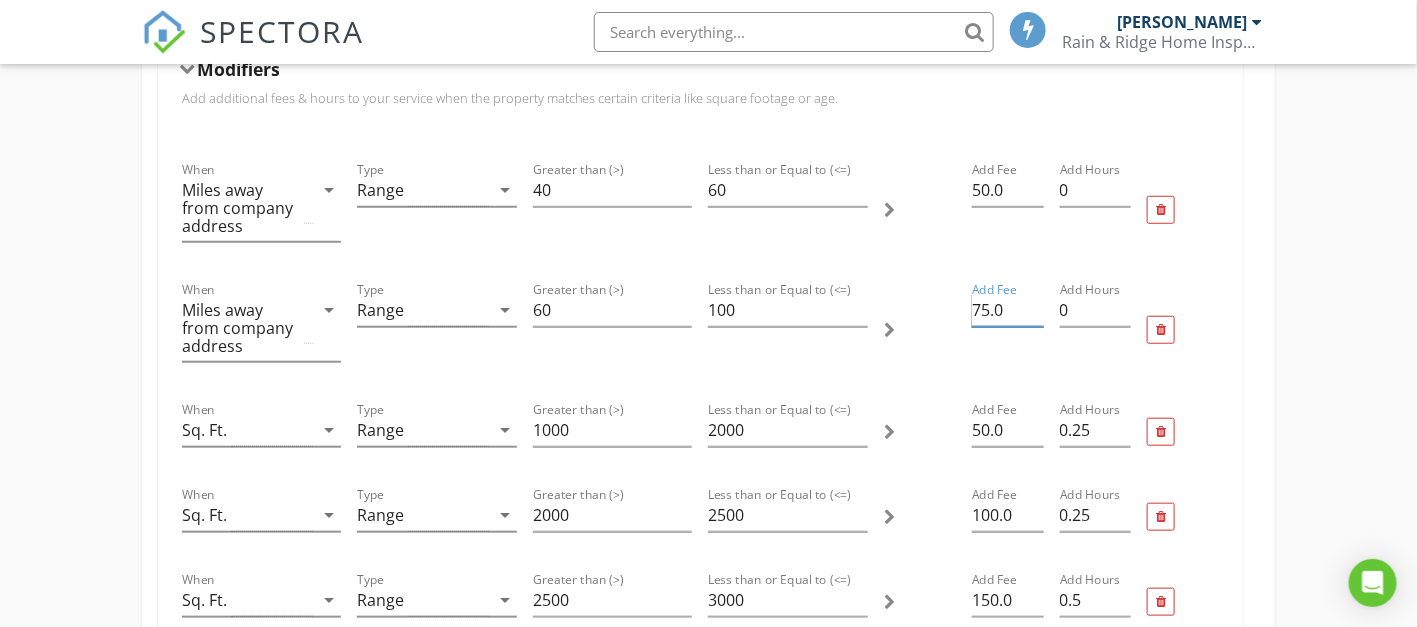 drag, startPoint x: 973, startPoint y: 313, endPoint x: 1011, endPoint y: 309, distance: 38.209946 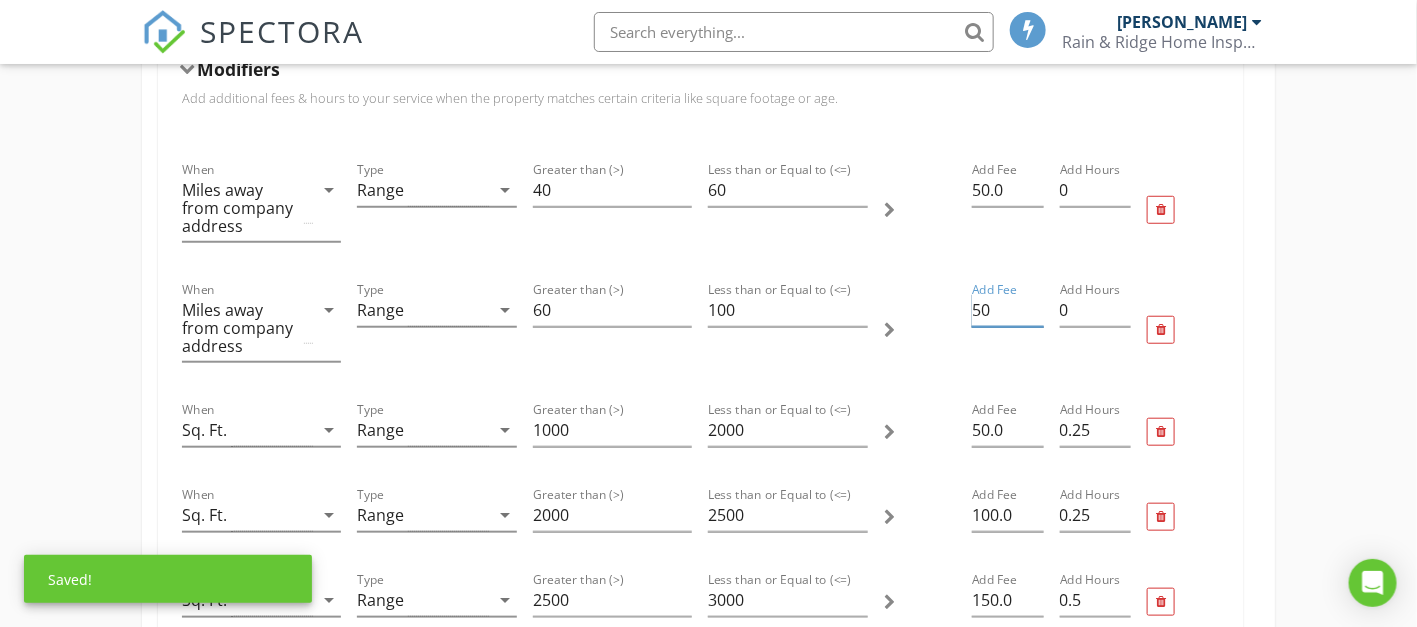 type on "50" 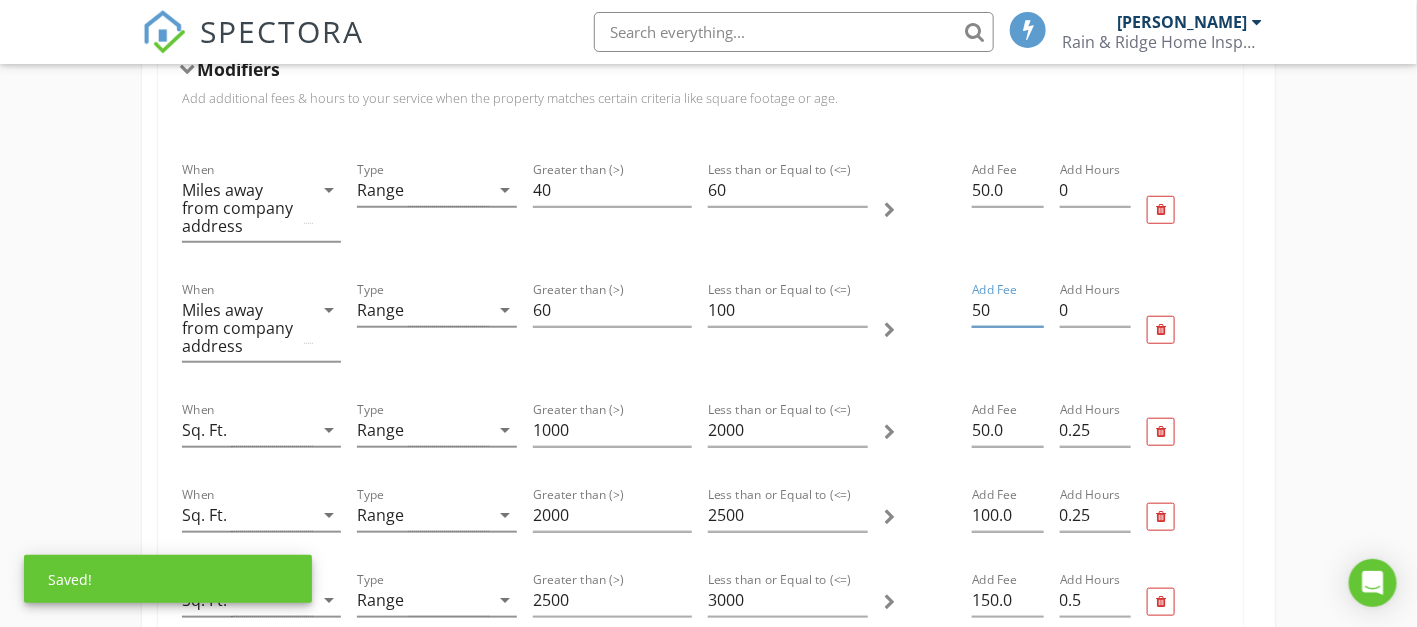 click at bounding box center [1183, 210] 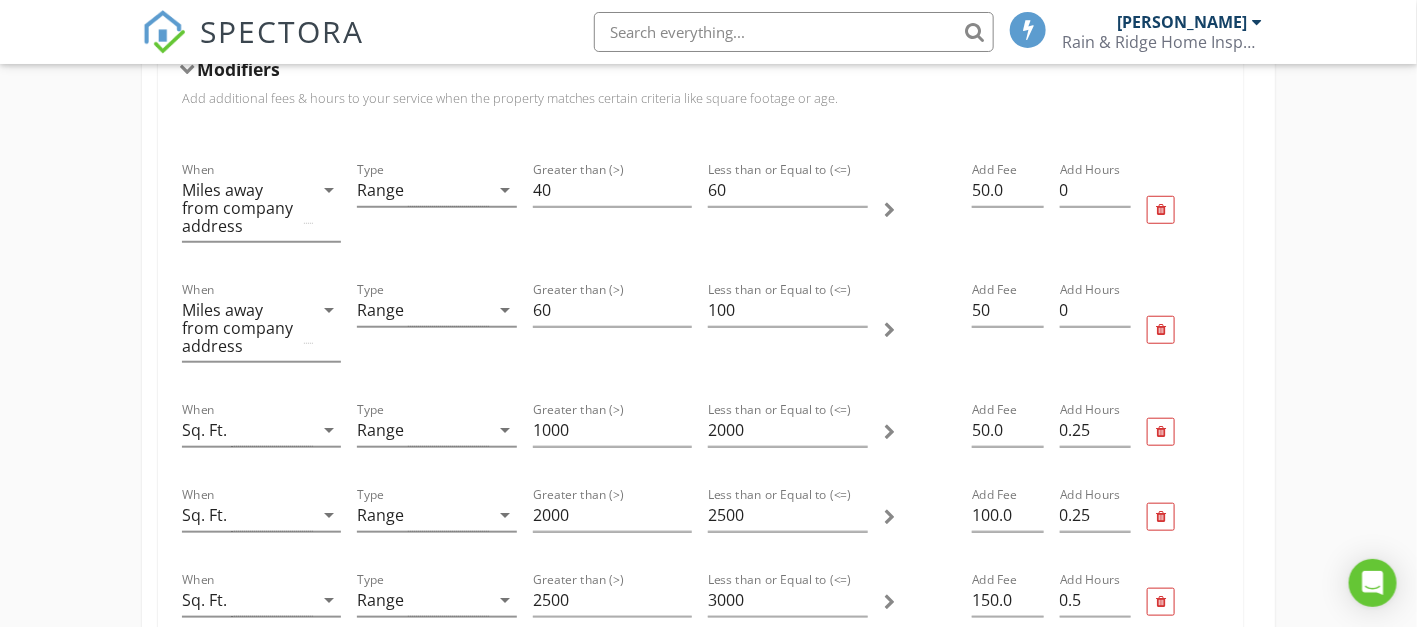 click at bounding box center [1161, 210] 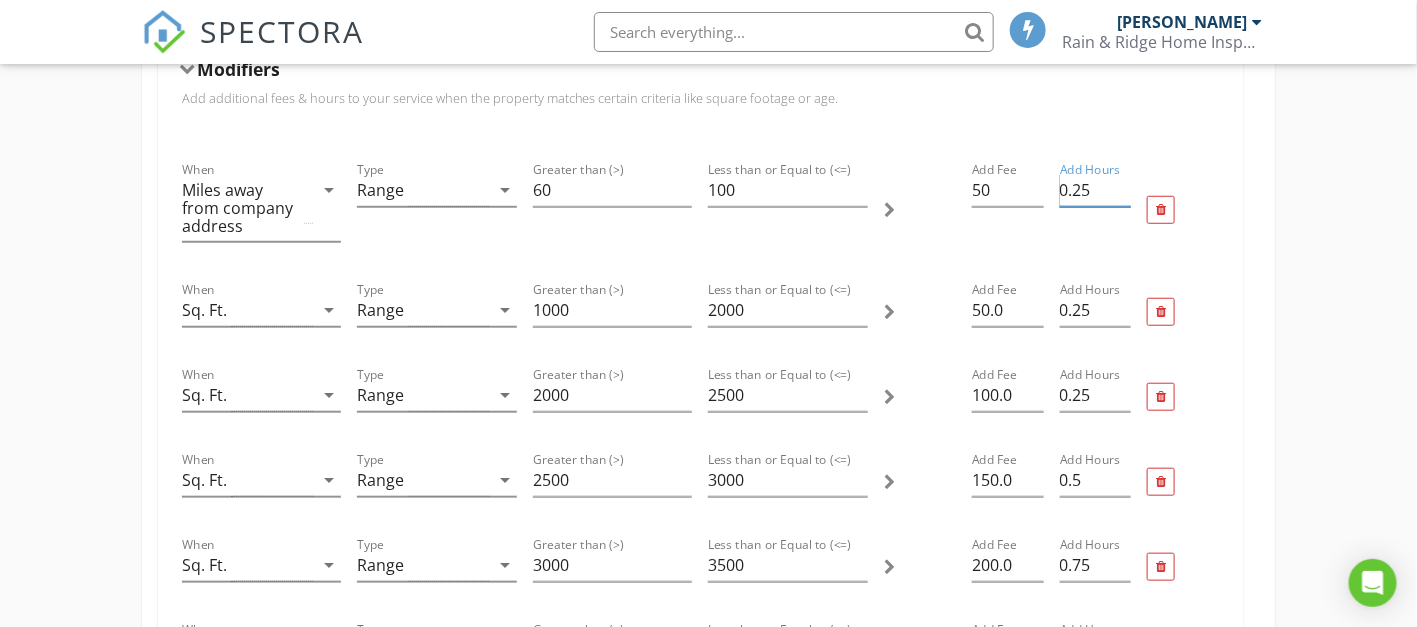 click on "0.25" at bounding box center (1096, 190) 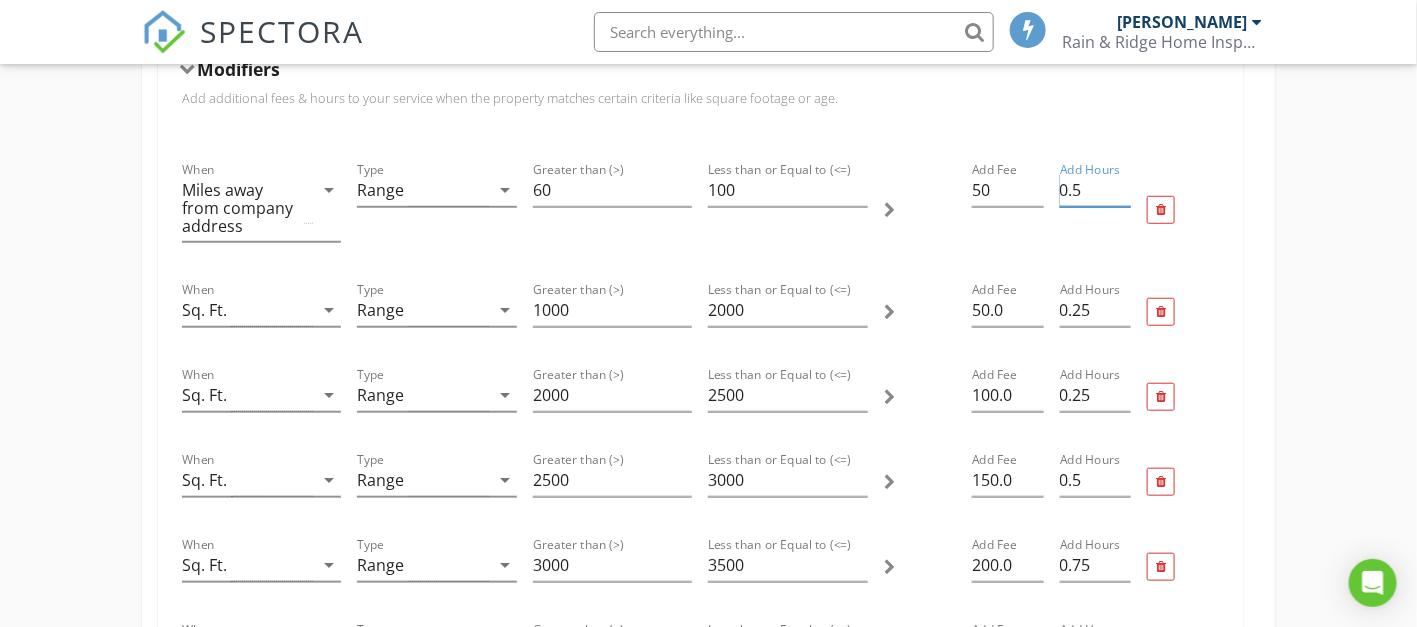 click on "0.5" at bounding box center [1096, 190] 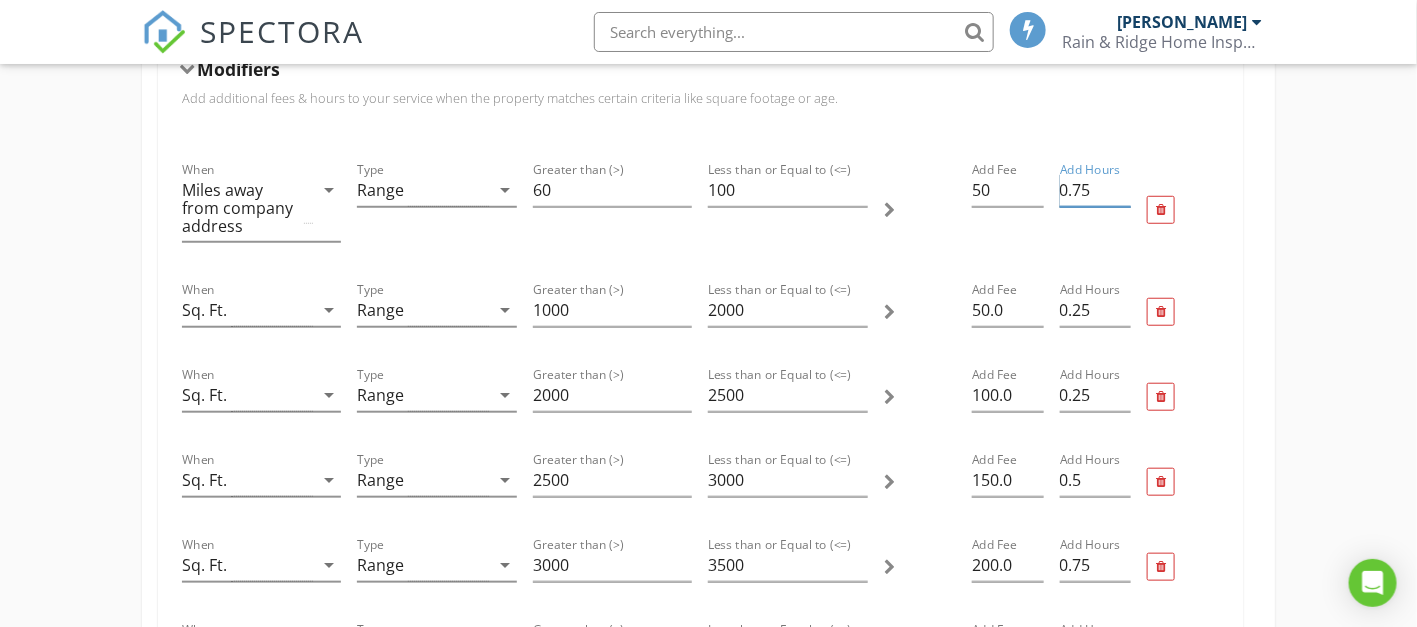 click on "0.75" at bounding box center [1096, 190] 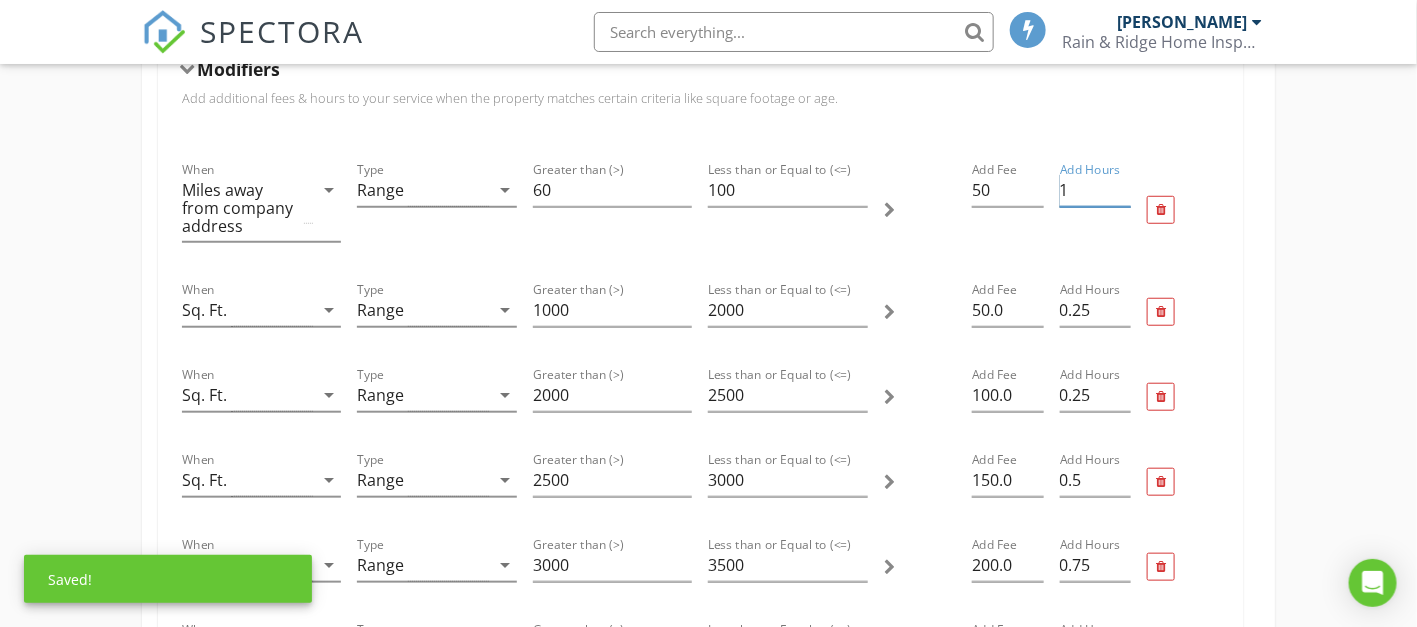 type on "1" 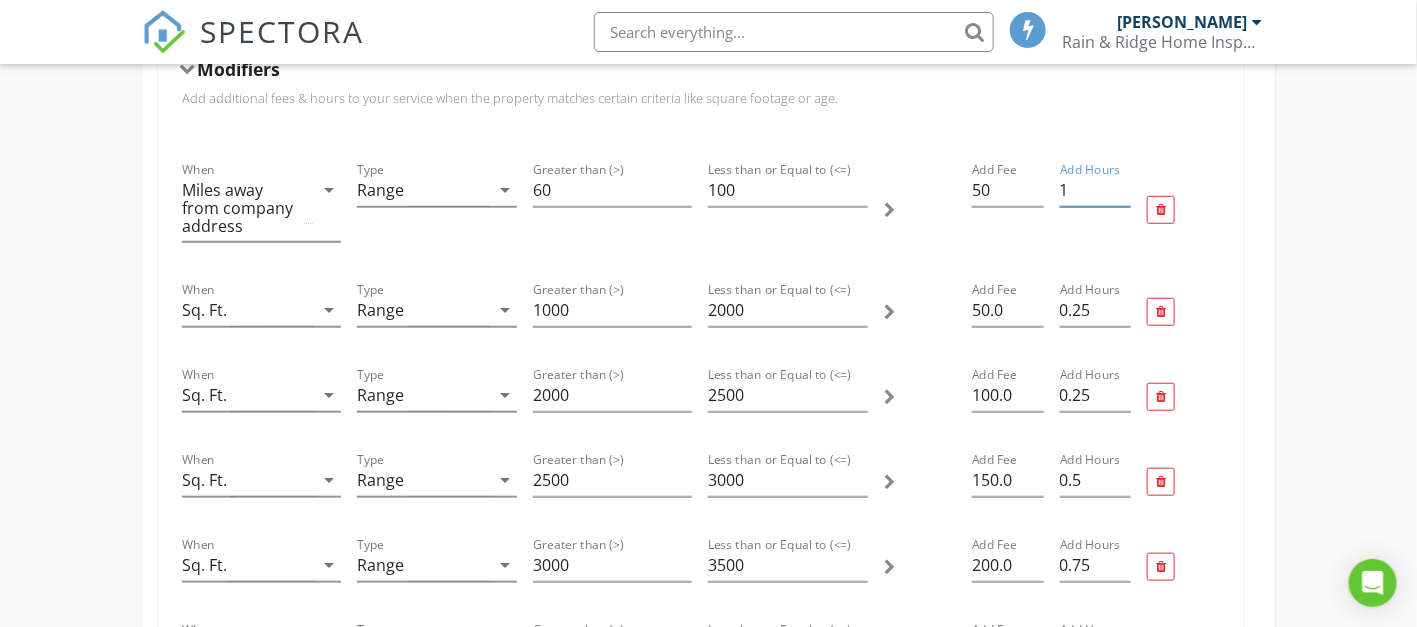 click on "Name Residential Inspection   Service Category * Residential arrow_drop_down   Description Visual Inspection of Home   Hidden from scheduler   check_box_outline_blank     Template(s) Room-by-Room Residential Template arrow_drop_down   Agreement(s) WASHINGTON STATE INSPECTION AGREEMENT arrow_drop_down   $   Base Cost 450.0   Base Duration (HRs) 2.5               Modifiers
Add additional fees & hours to your service when the
property matches certain criteria like square footage or age.
When Miles away from company address arrow_drop_down   Type Range arrow_drop_down   Greater than (>) 60   Less than or Equal to (<=) 100       Add Fee 50   Add Hours 1   When Sq. Ft. arrow_drop_down   Type Range arrow_drop_down   Greater than (>) 1000   Less than or Equal to (<=) 2000       Add Fee 50.0   Add Hours 0.25   When Sq. Ft. arrow_drop_down   Type Range arrow_drop_down   Greater than (>) 2000   Less than or Equal to (<=) 2500       Add Fee 100.0   Add Hours 0.25   When" at bounding box center [709, 973] 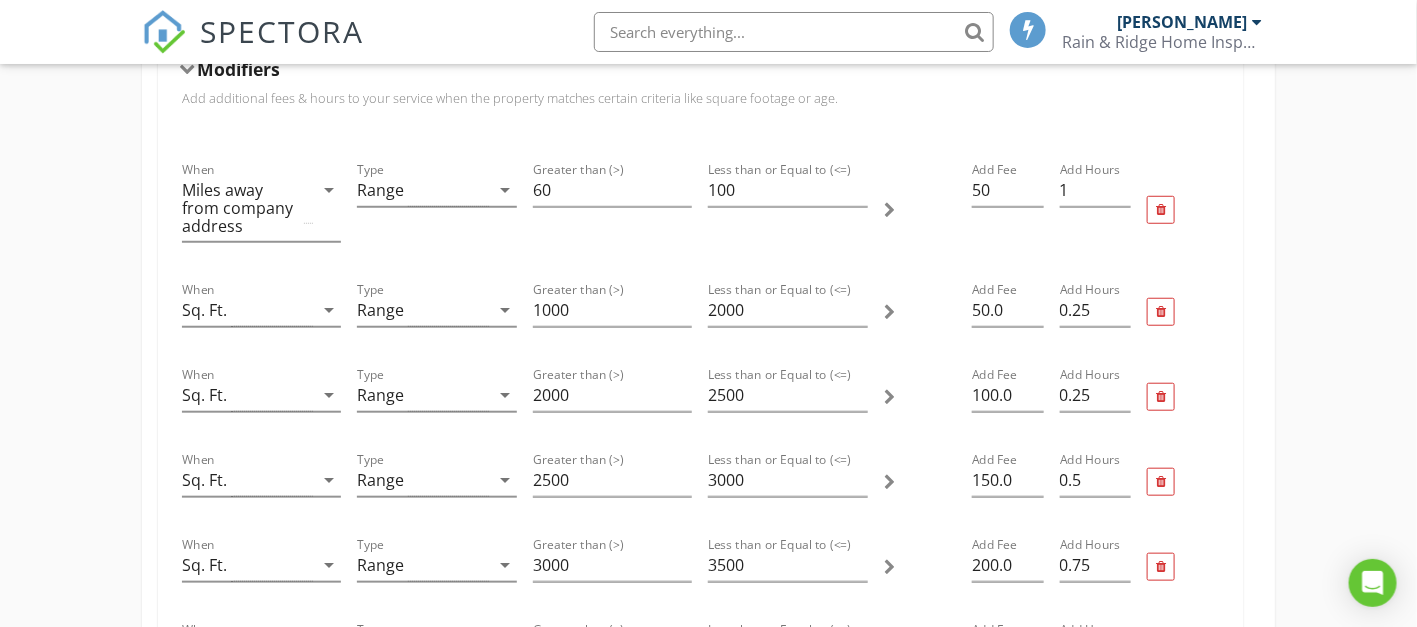 click on "When Miles away from company address arrow_drop_down   Type Range arrow_drop_down   Greater than (>) 60   Less than or Equal to (<=) 100       Add Fee 50   Add Hours 1   When Sq. Ft. arrow_drop_down   Type Range arrow_drop_down   Greater than (>) 1000   Less than or Equal to (<=) 2000       Add Fee 50.0   Add Hours 0.25   When Sq. Ft. arrow_drop_down   Type Range arrow_drop_down   Greater than (>) 2000   Less than or Equal to (<=) 2500       Add Fee 100.0   Add Hours 0.25   When Sq. Ft. arrow_drop_down   Type Range arrow_drop_down   Greater than (>) 2500   Less than or Equal to (<=) 3000       Add Fee 150.0   Add Hours 0.5   When Sq. Ft. arrow_drop_down   Type Range arrow_drop_down   Greater than (>) 3000   Less than or Equal to (<=) 3500       Add Fee 200.0   Add Hours 0.75   When Sq. Ft. arrow_drop_down   Type Range arrow_drop_down   Greater than (>) 3500   Less than or Equal to (<=) 4500       Add Fee 250.0   Add Hours 1   When Sq. Ft. arrow_drop_down   Type Range arrow_drop_down   Greater than (>) 4500" at bounding box center [701, 583] 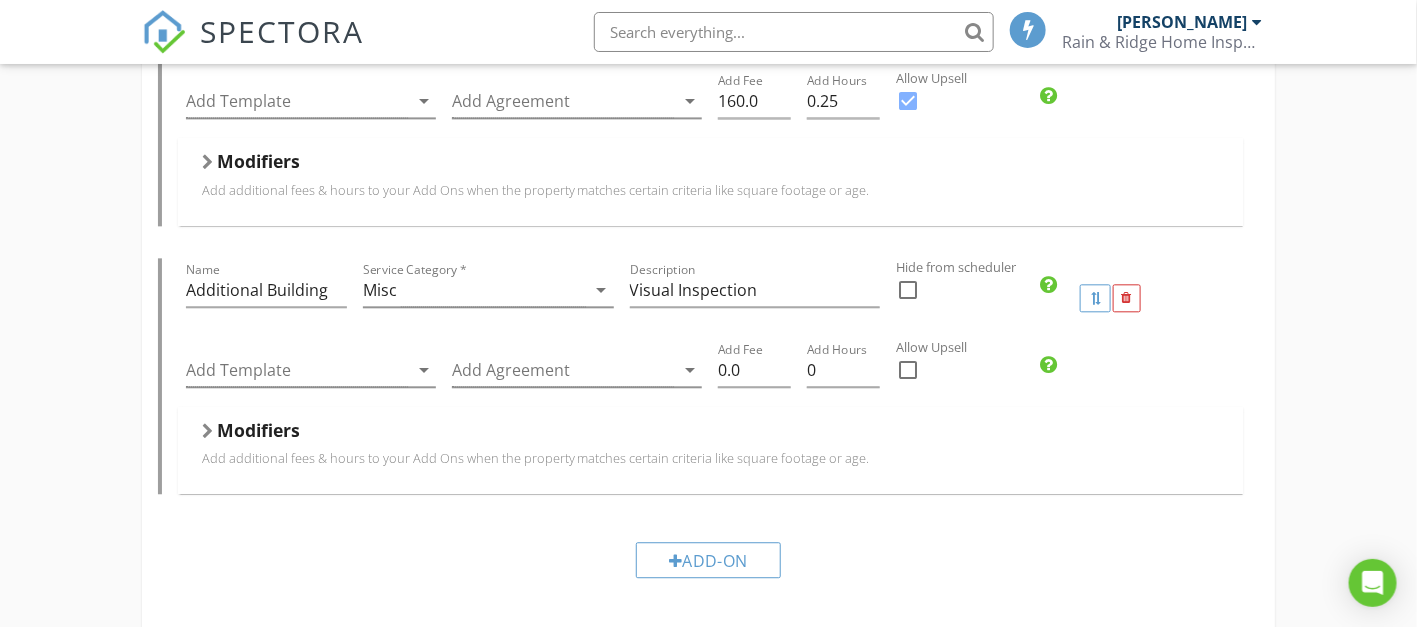 scroll, scrollTop: 1650, scrollLeft: 0, axis: vertical 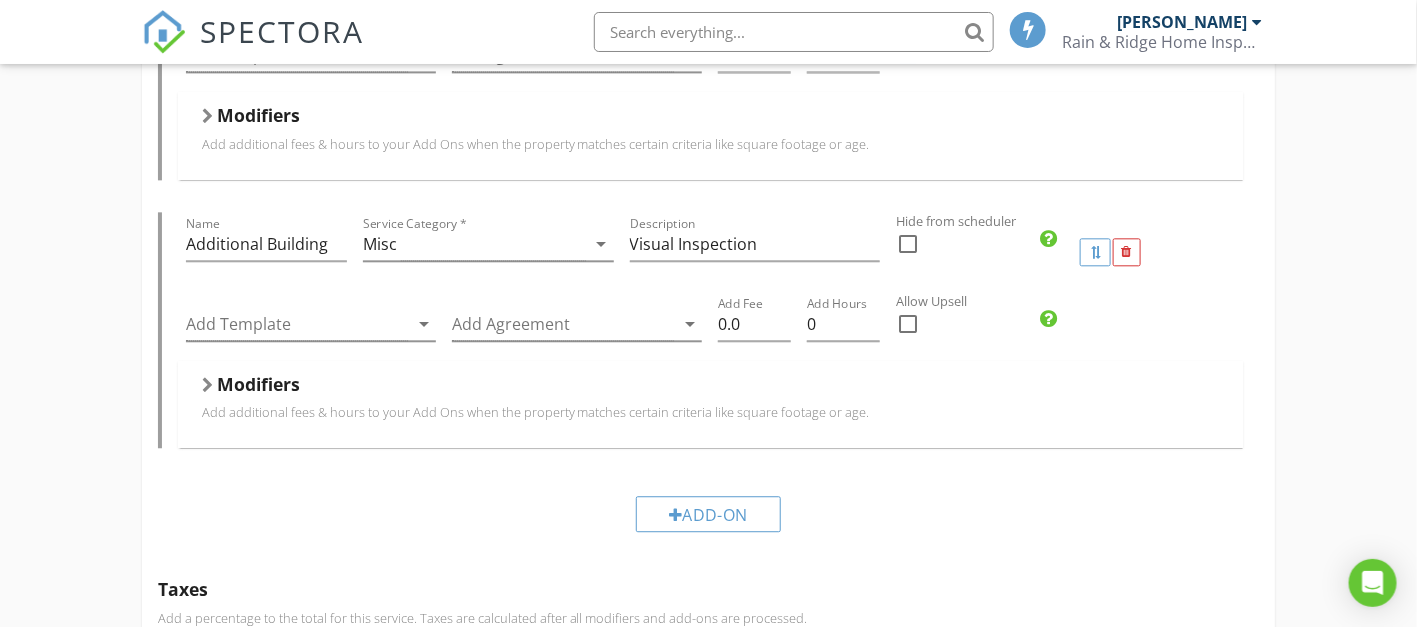 click at bounding box center (207, 385) 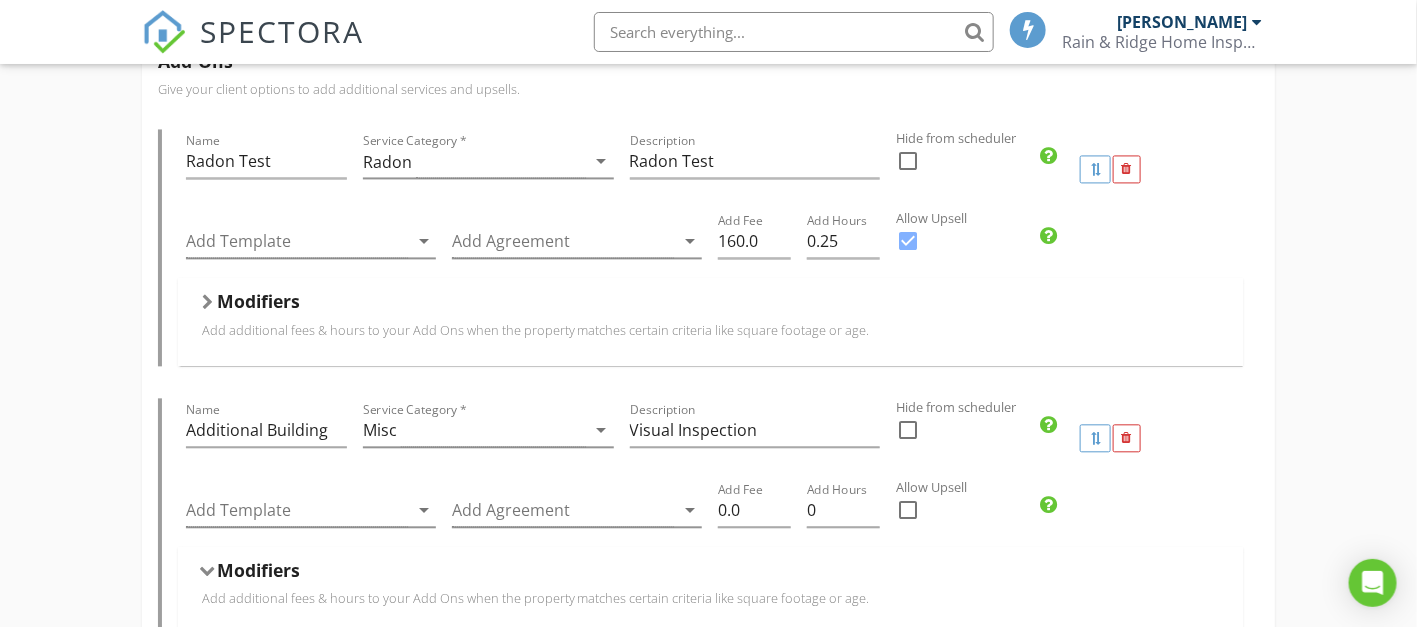 scroll, scrollTop: 1500, scrollLeft: 0, axis: vertical 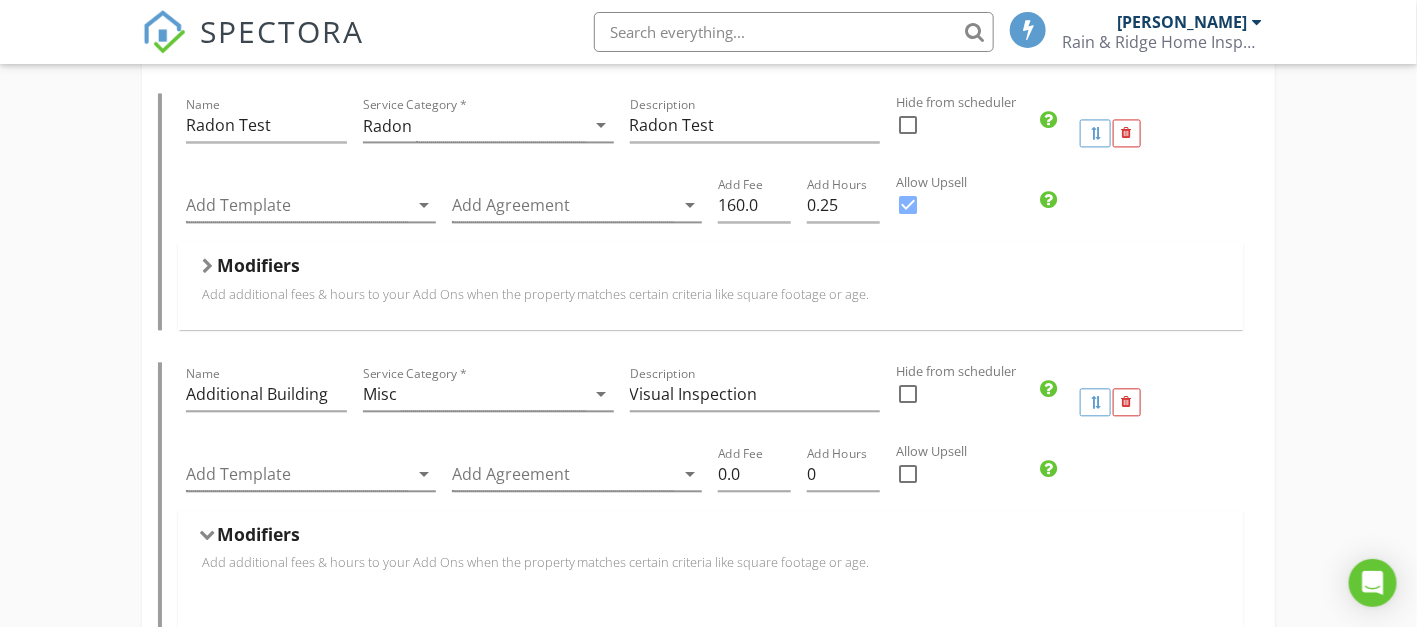 click at bounding box center (908, 474) 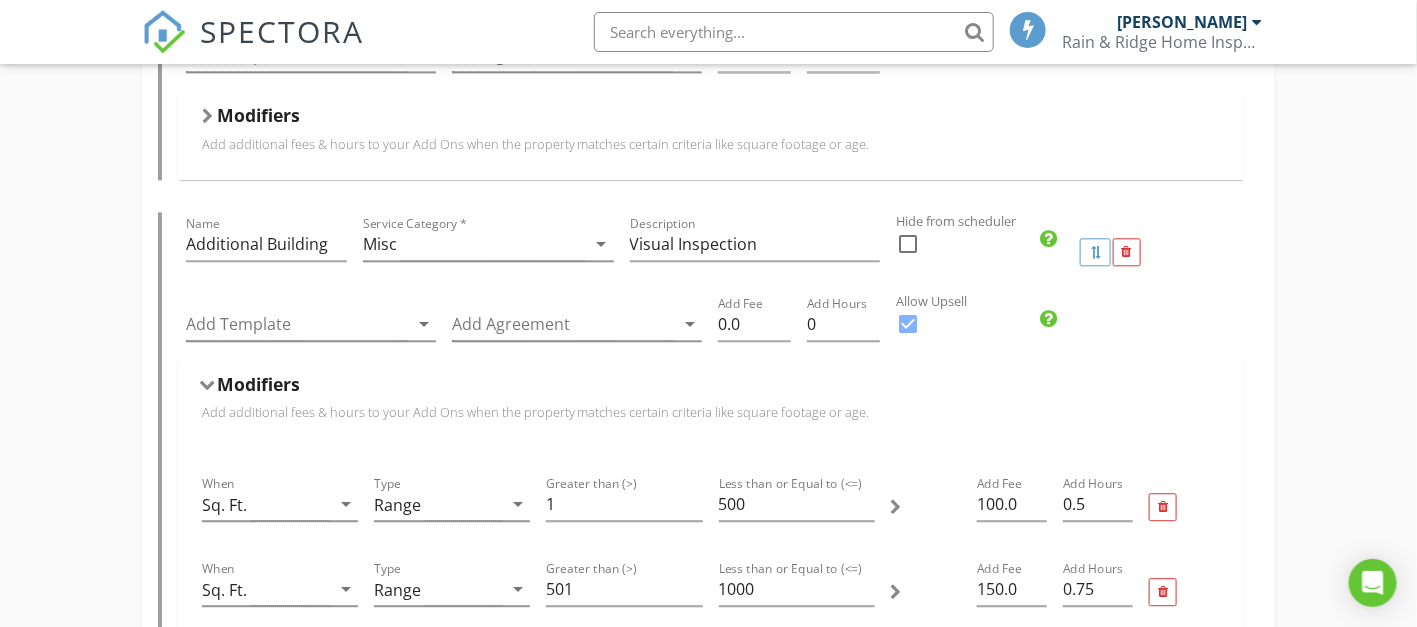 scroll, scrollTop: 1500, scrollLeft: 0, axis: vertical 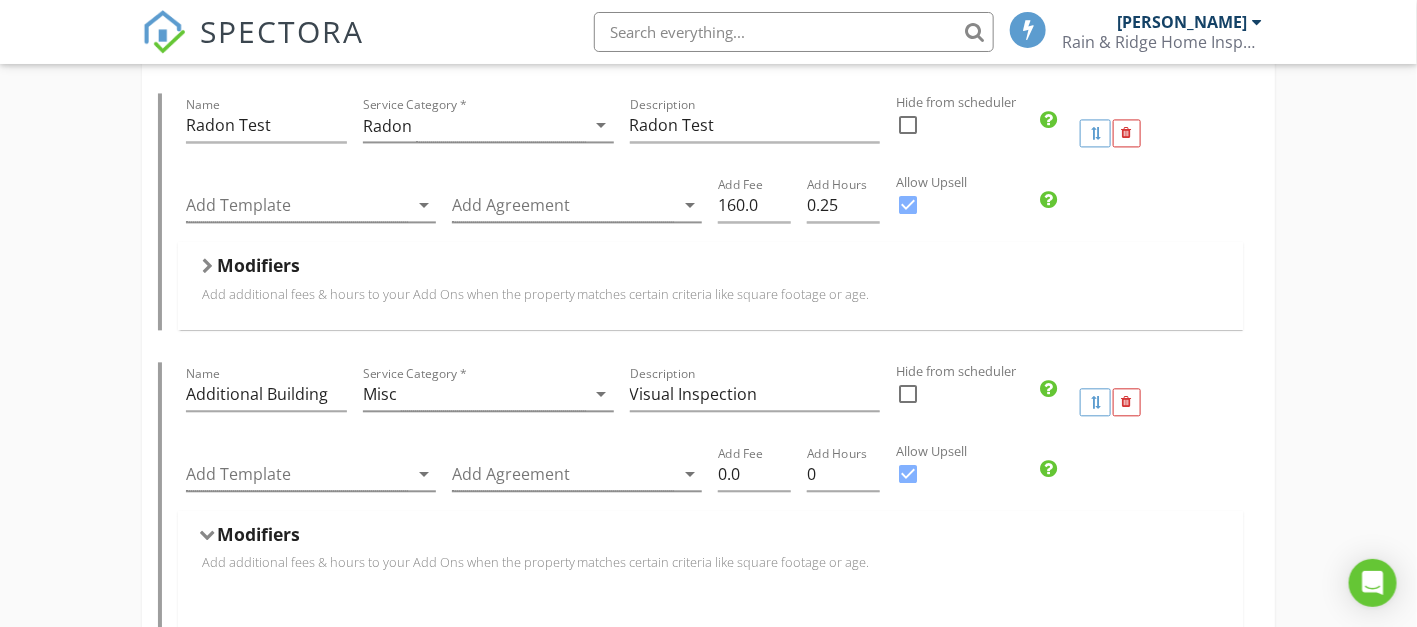 click on "Modifiers
Add additional fees & hours to your Add Ons when the property
matches certain criteria like square footage or age." at bounding box center (711, 285) 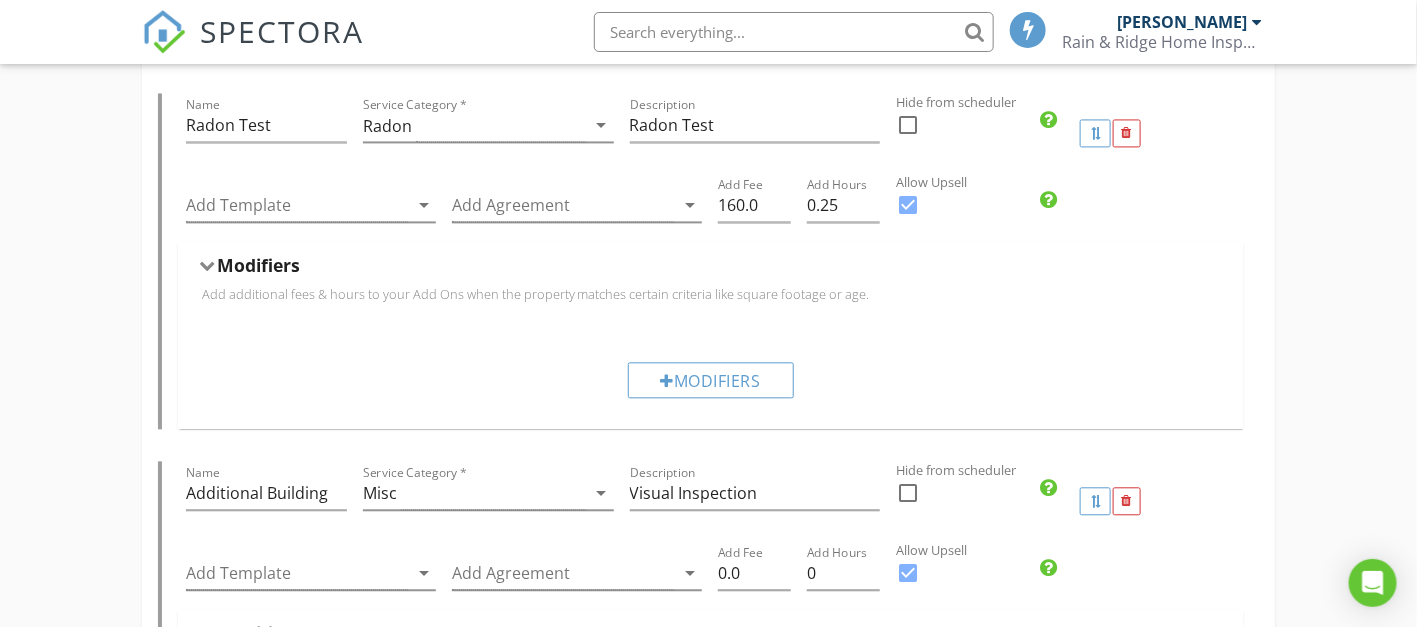 click at bounding box center [207, 266] 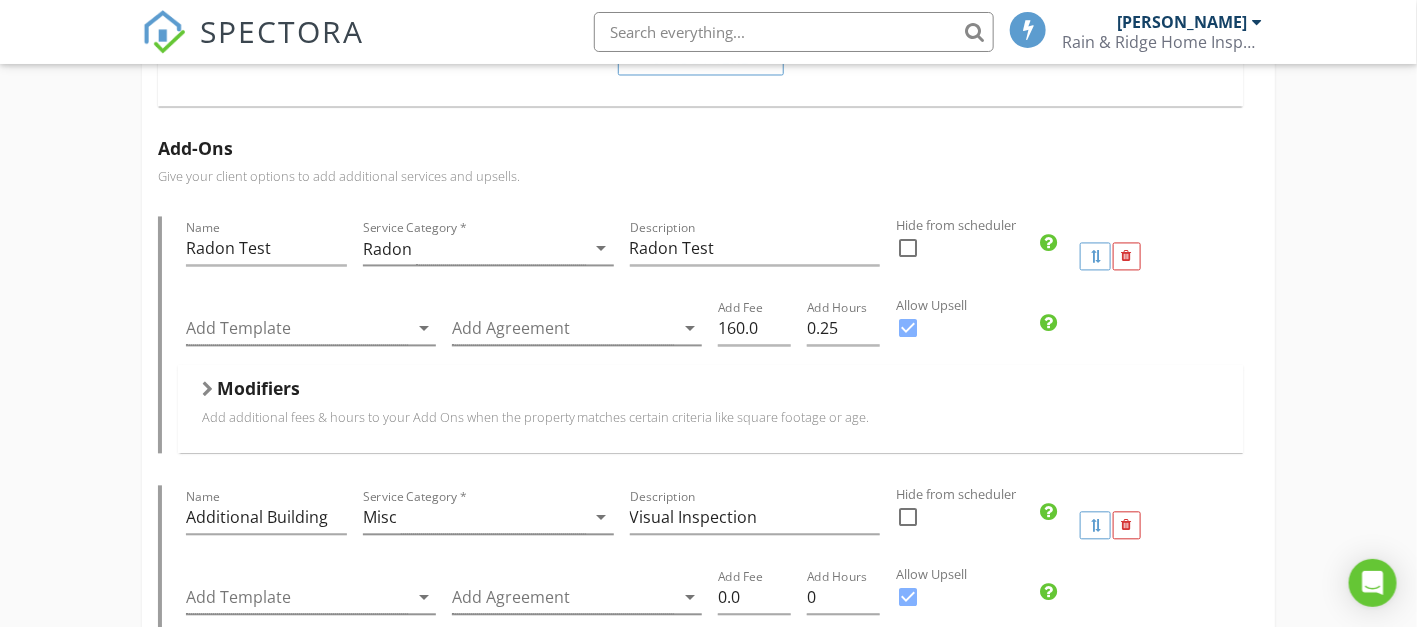 scroll, scrollTop: 1350, scrollLeft: 0, axis: vertical 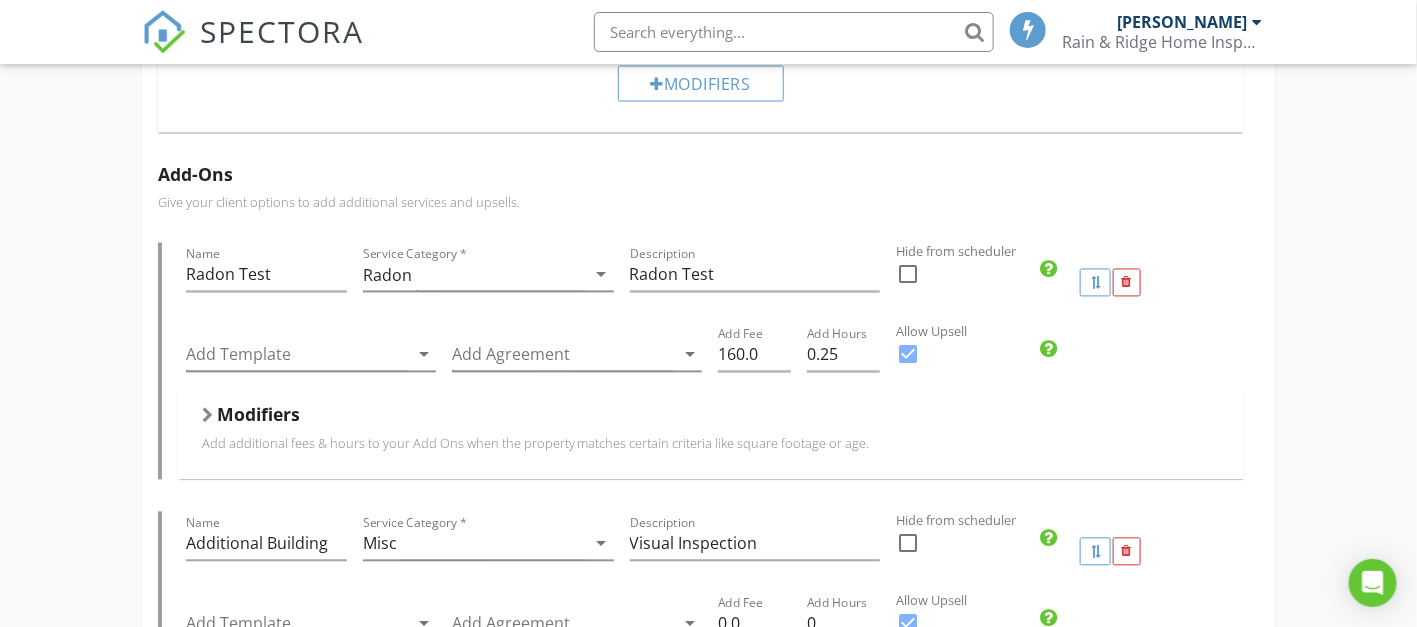 click on "Residential Inspection   Name Residential Inspection   Service Category * Residential arrow_drop_down   Description Visual Inspection of Home   Hidden from scheduler   check_box_outline_blank     Template(s) Room-by-Room Residential Template arrow_drop_down   Agreement(s) WASHINGTON STATE INSPECTION AGREEMENT arrow_drop_down   $   Base Cost 450.0   Base Duration (HRs) 2.5               Modifiers
Add additional fees & hours to your service when the
property matches certain criteria like square footage or age.
When Miles away from company address arrow_drop_down   Type Range arrow_drop_down   Greater than (>) 60   Less than or Equal to (<=) 100       Add Fee 50   Add Hours 1   When Sq. Ft. arrow_drop_down   Type Range arrow_drop_down   Greater than (>) 1000   Less than or Equal to (<=) 2000       Add Fee 50.0   Add Hours 0.25   When Sq. Ft. arrow_drop_down   Type Range arrow_drop_down   Greater than (>) 2000   Less than or Equal to (<=) 2500" at bounding box center (708, 219) 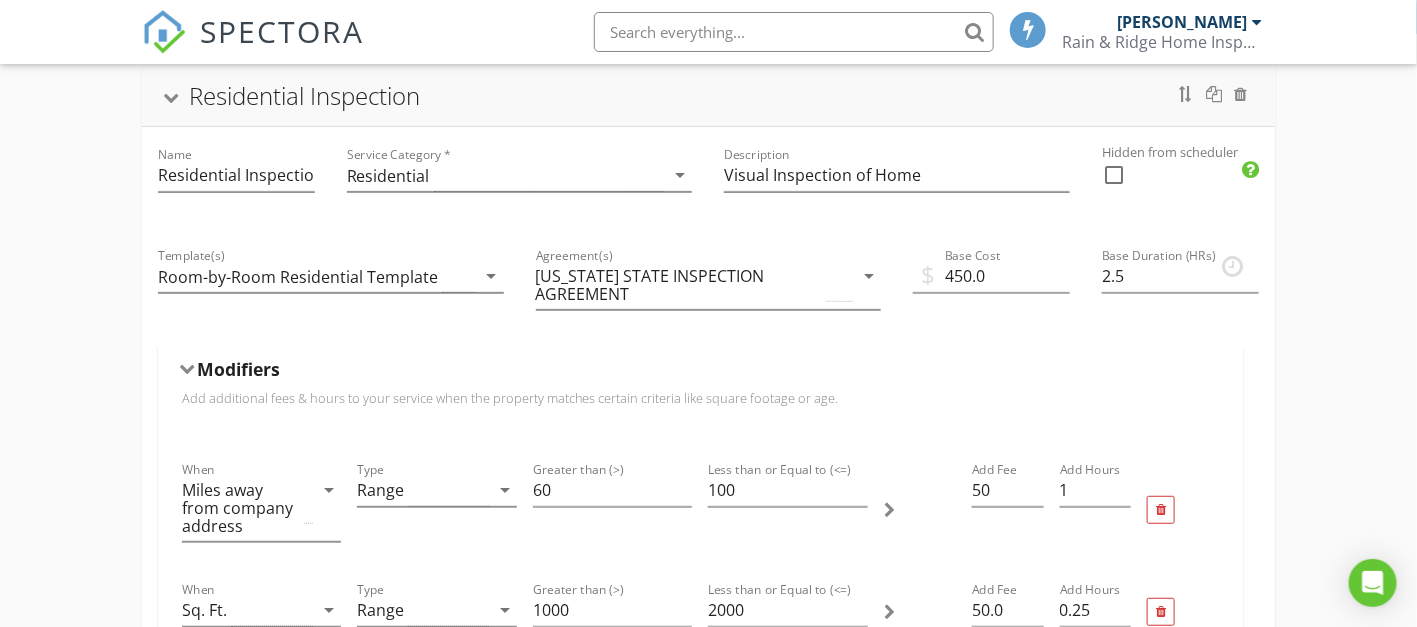 scroll, scrollTop: 0, scrollLeft: 0, axis: both 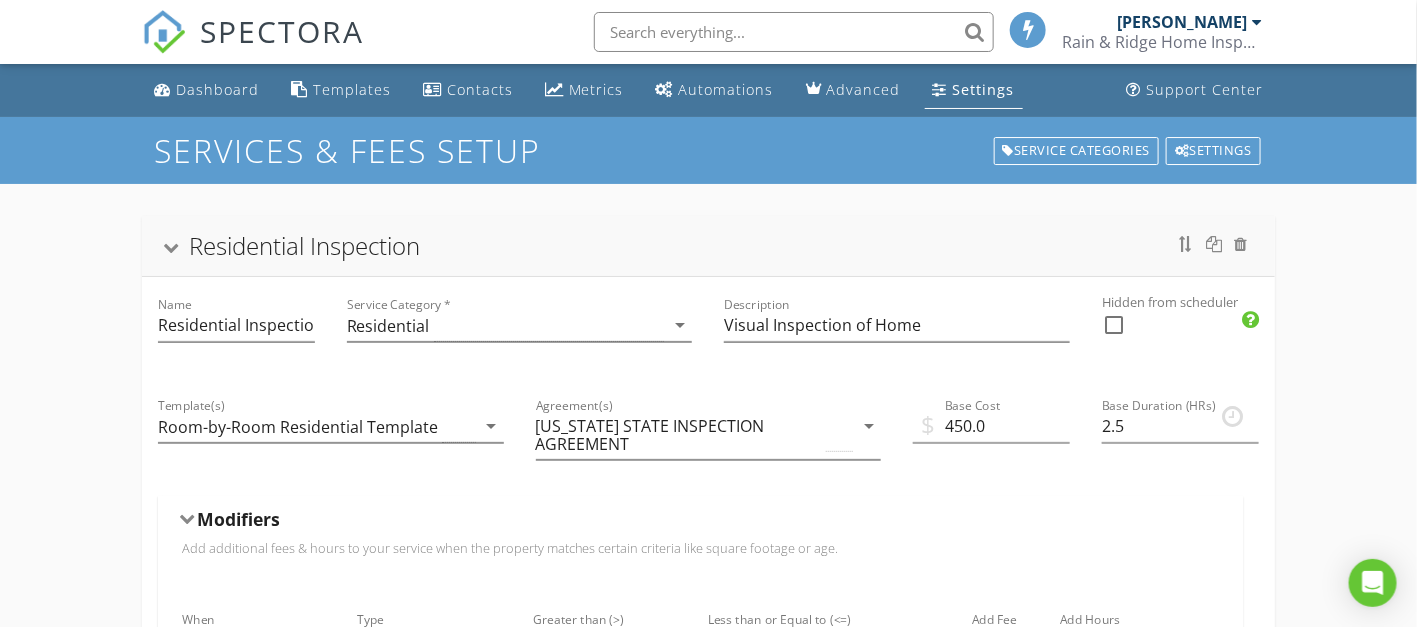 click on "Dashboard" at bounding box center [217, 89] 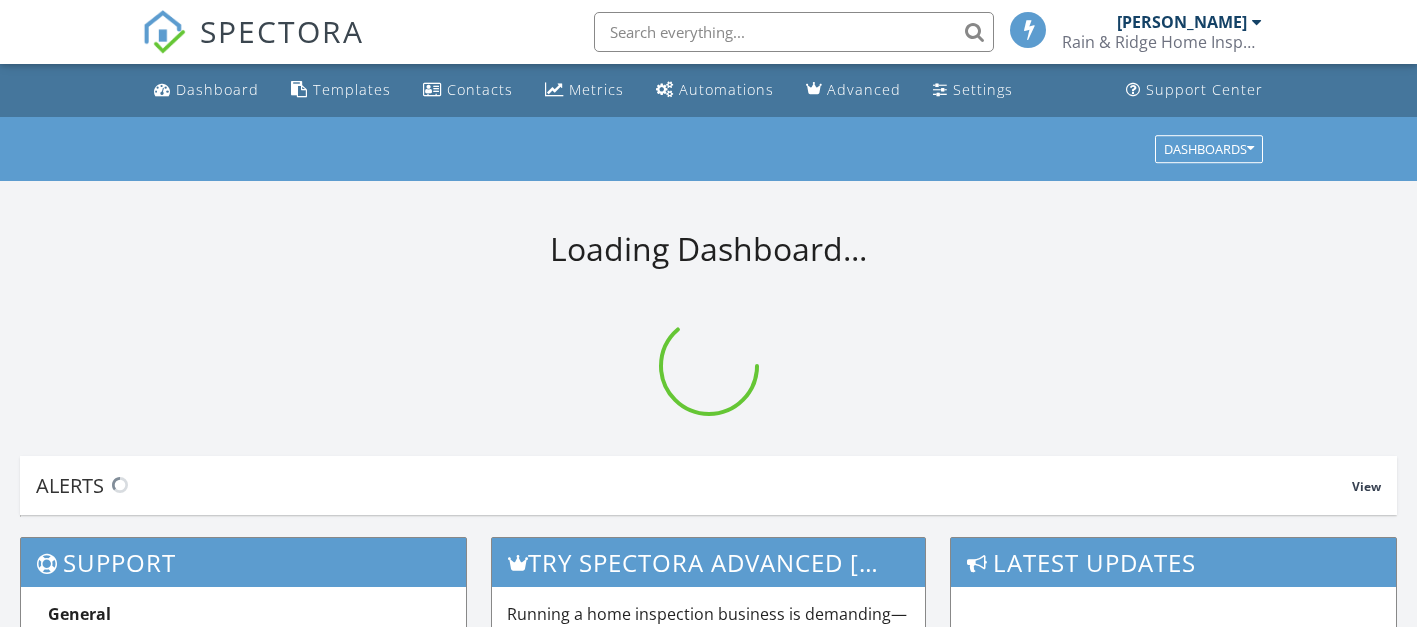 scroll, scrollTop: 0, scrollLeft: 0, axis: both 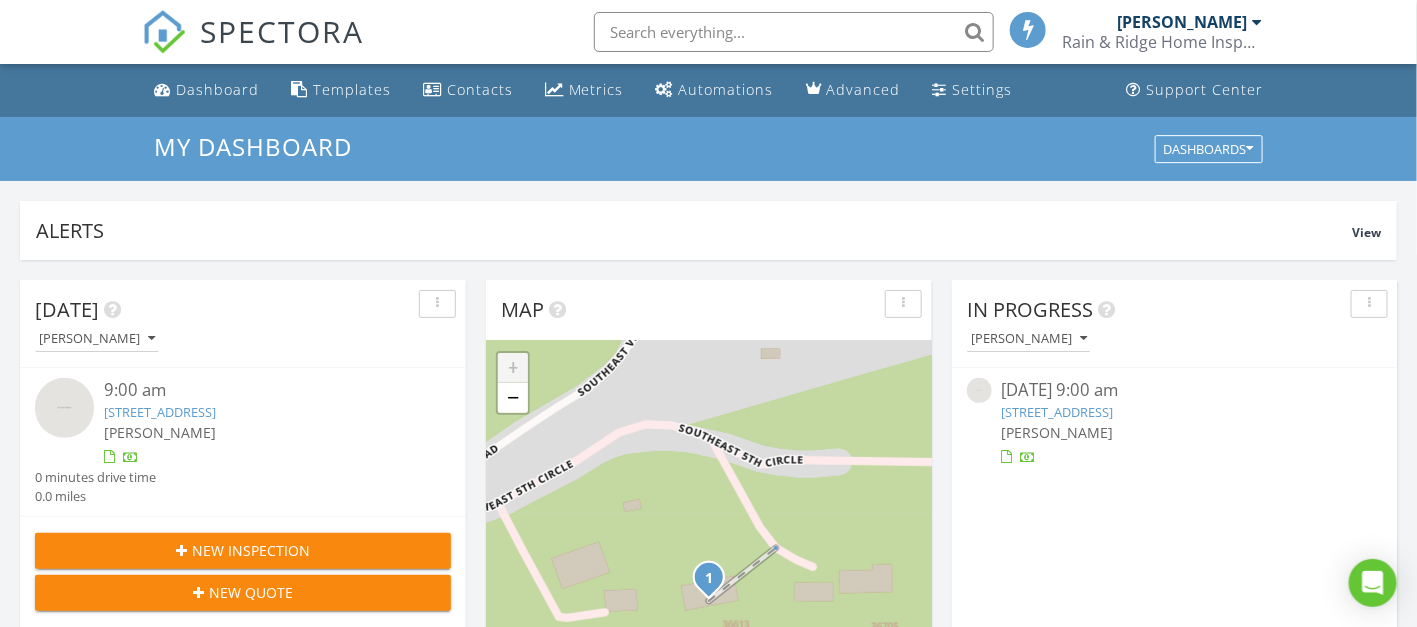 click on "My Dashboard" at bounding box center (709, 146) 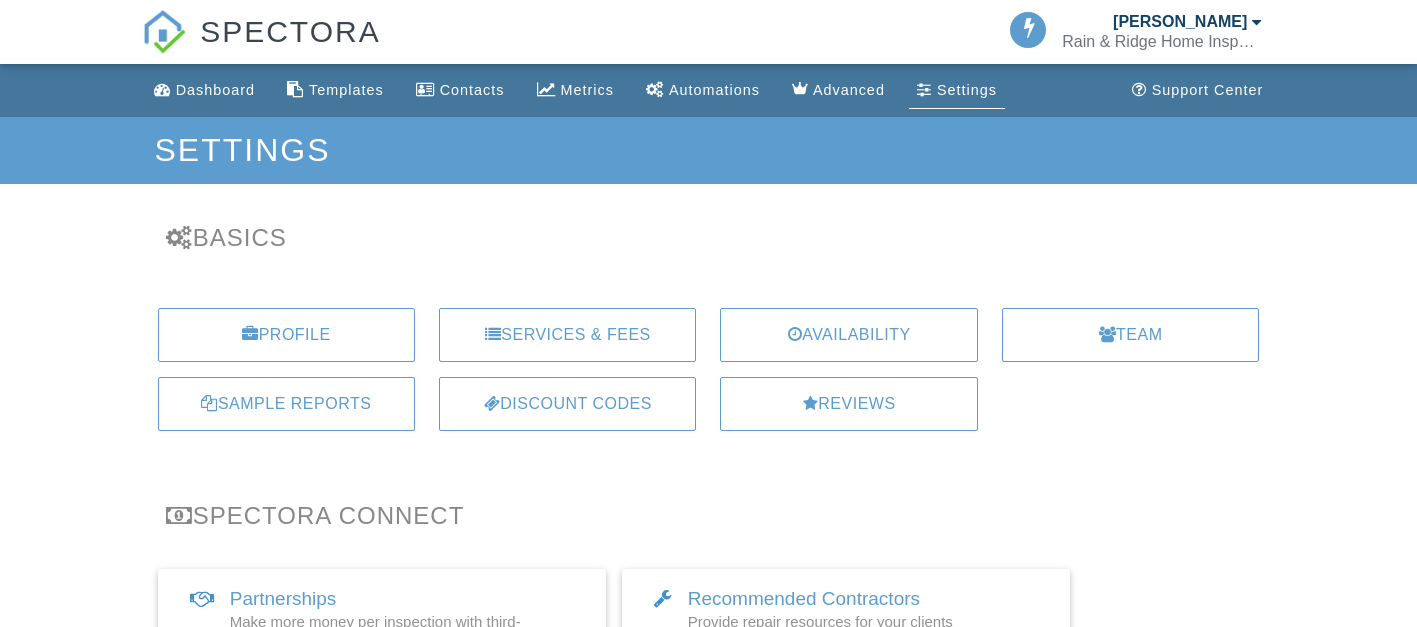 scroll, scrollTop: 0, scrollLeft: 0, axis: both 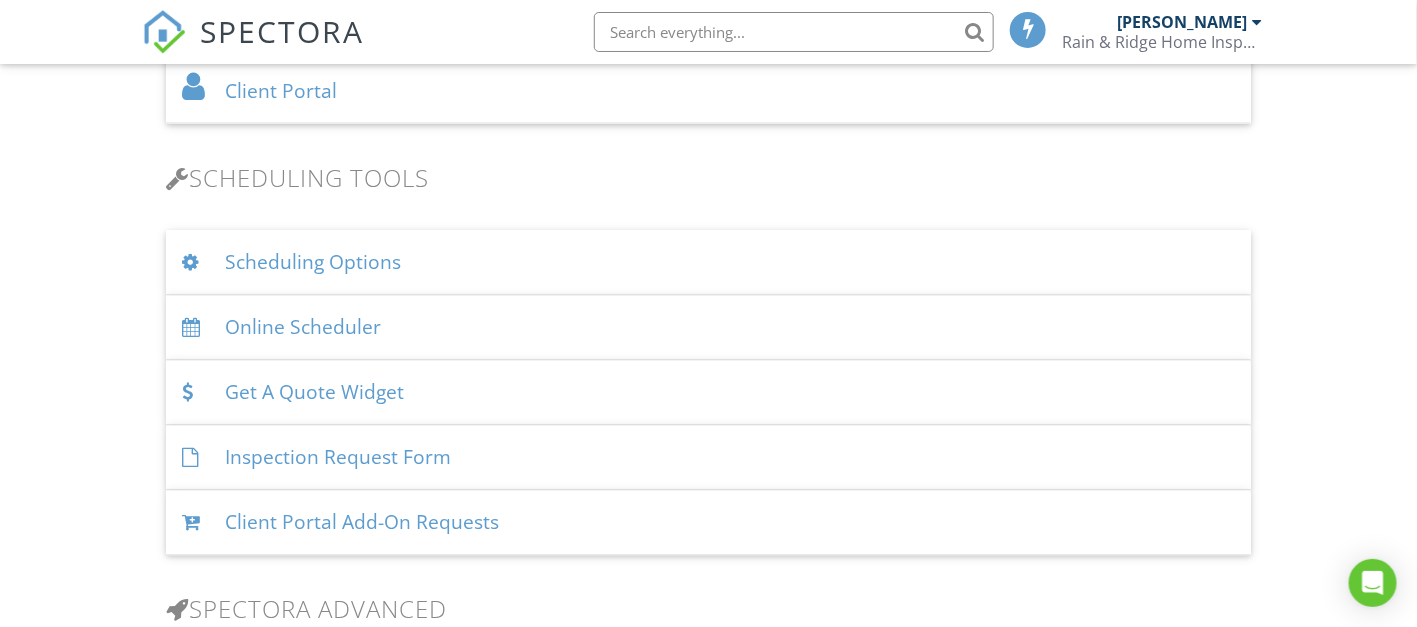 click on "Online Scheduler" at bounding box center [709, 328] 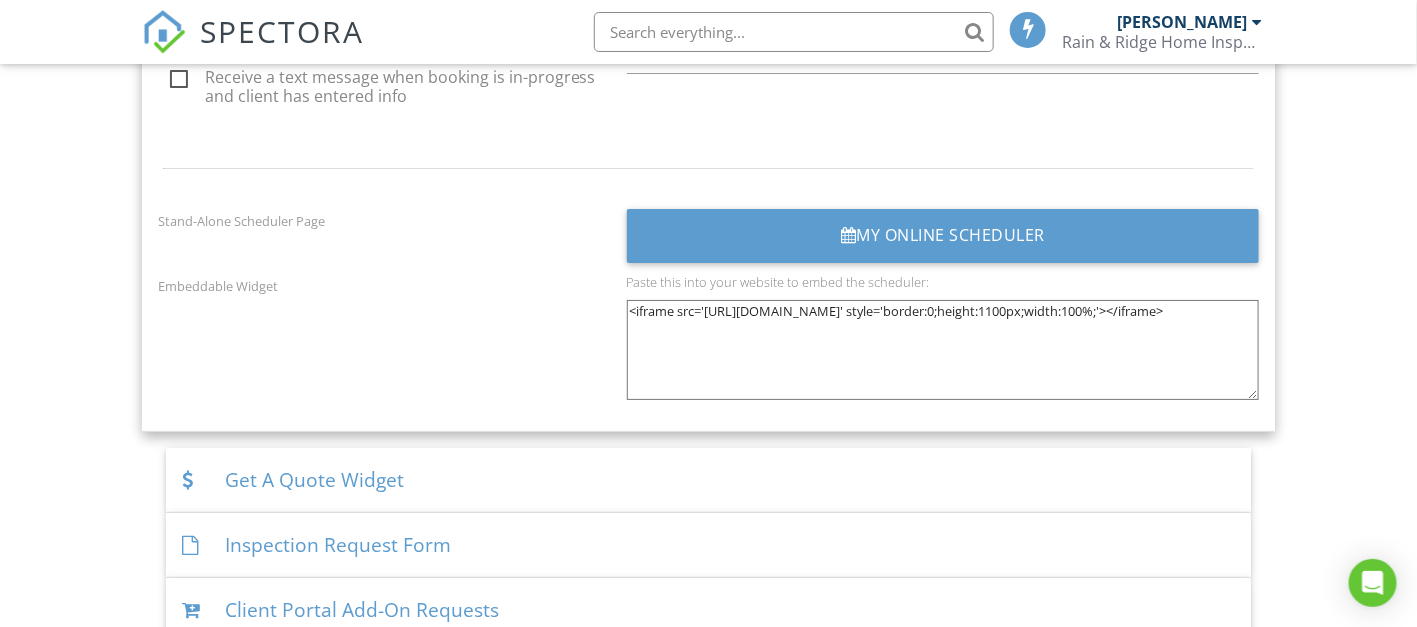 scroll, scrollTop: 2700, scrollLeft: 0, axis: vertical 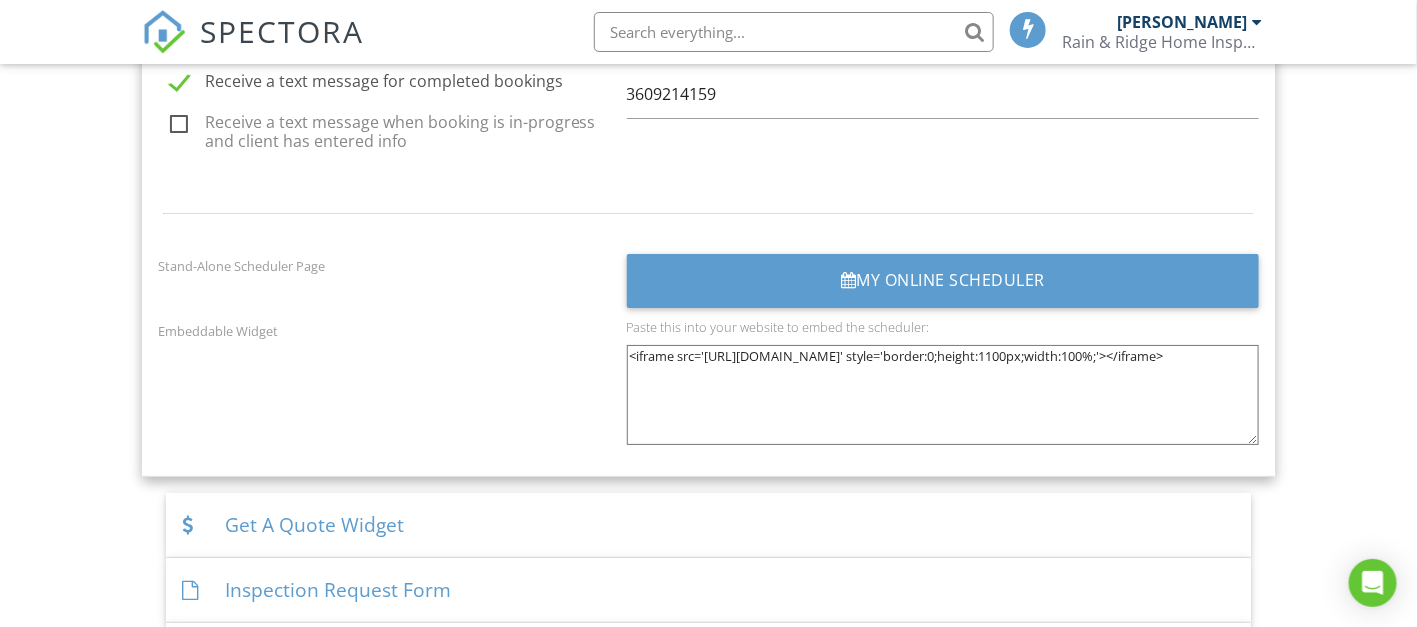 click on "My Online Scheduler" at bounding box center [943, 281] 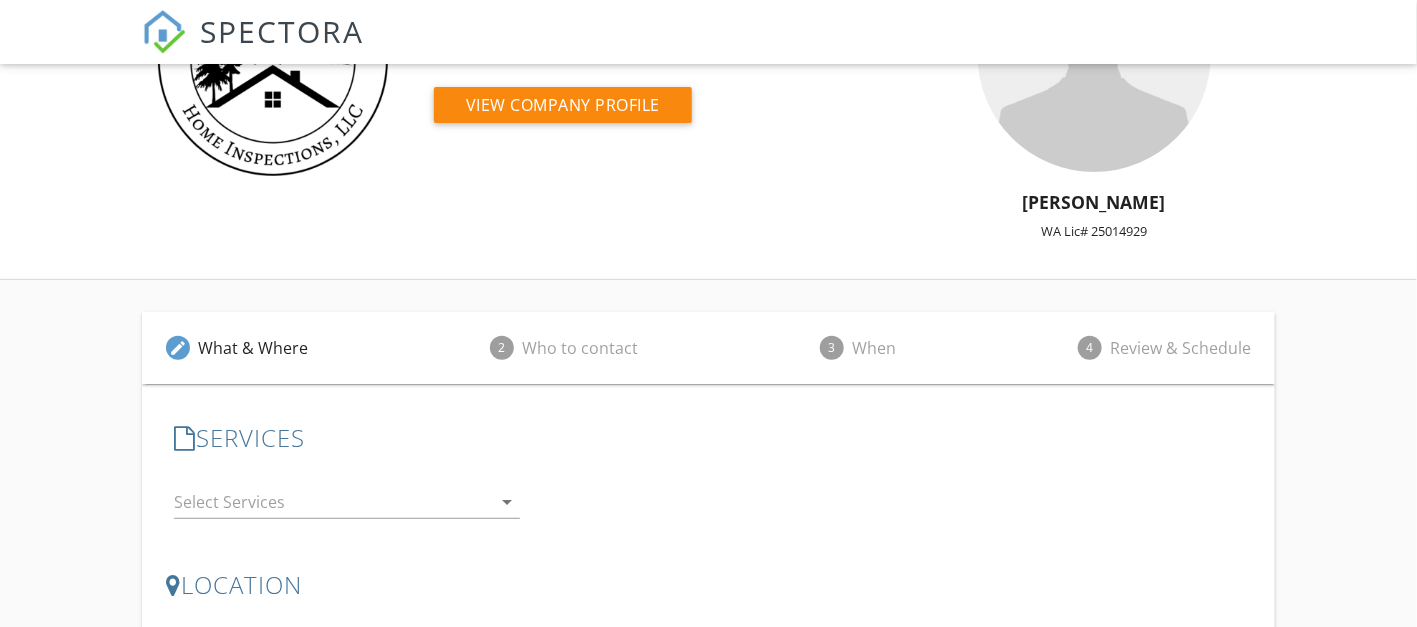 scroll, scrollTop: 0, scrollLeft: 0, axis: both 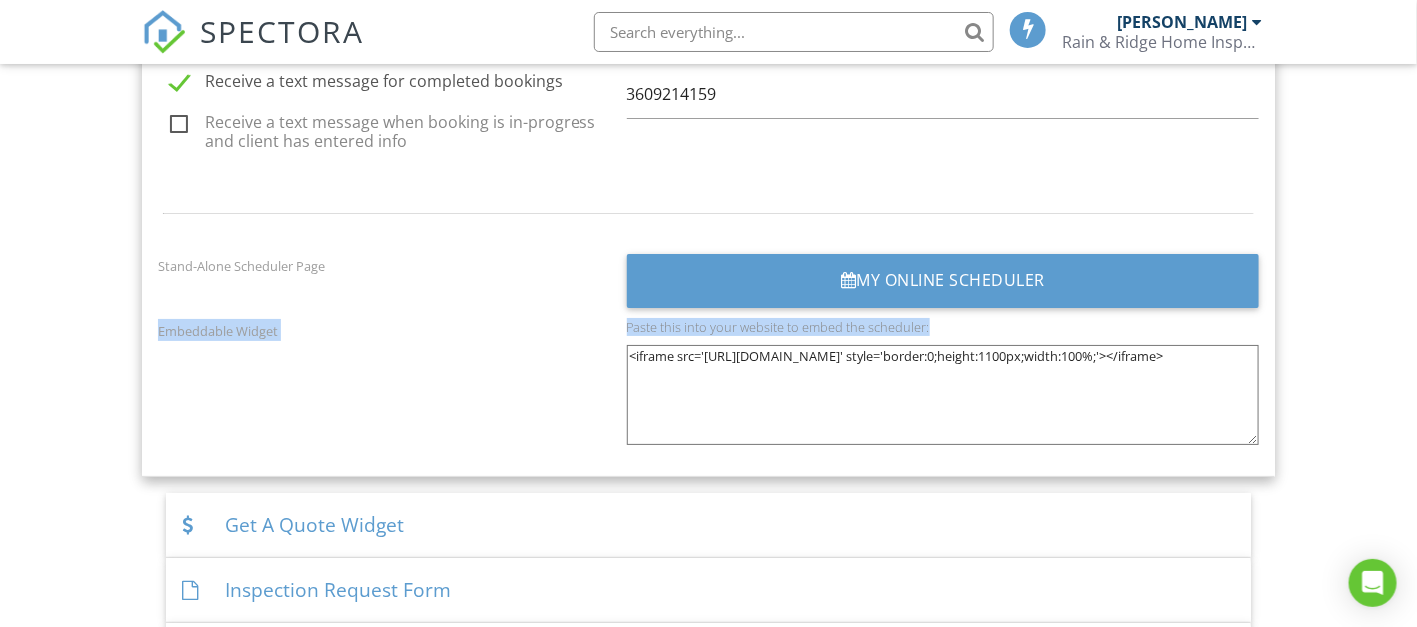 drag, startPoint x: 158, startPoint y: 325, endPoint x: 1258, endPoint y: 454, distance: 1107.5382 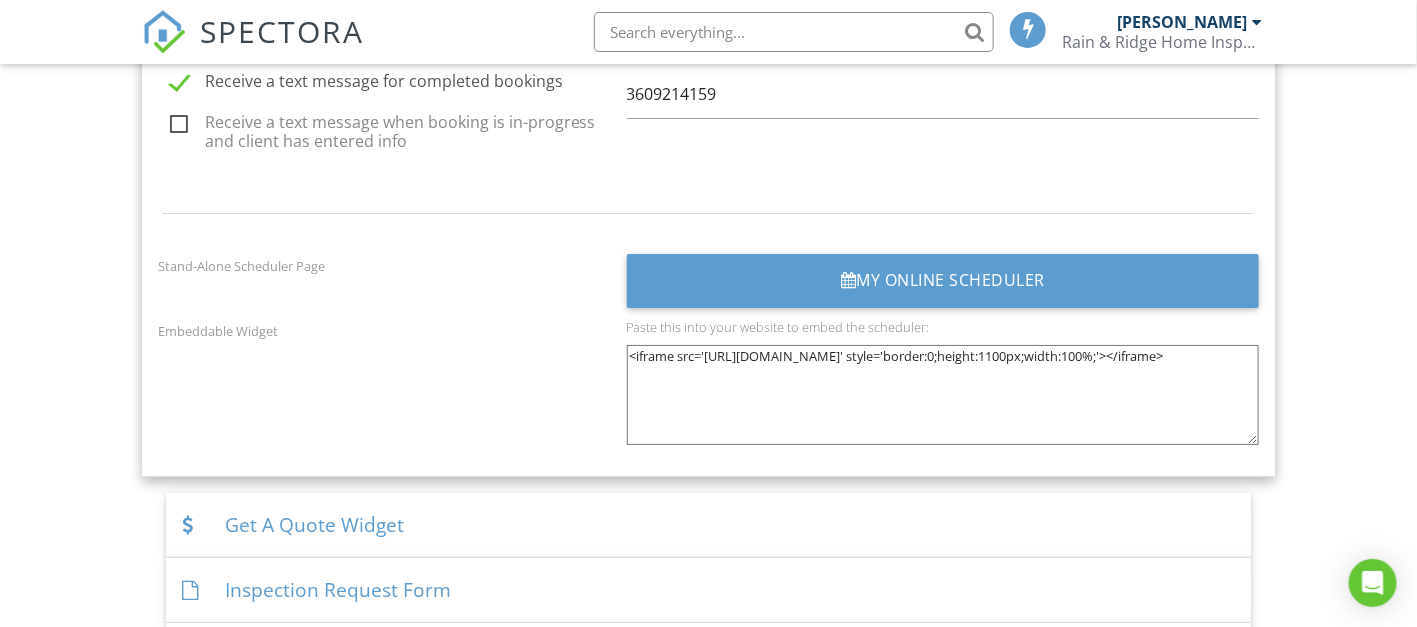 drag, startPoint x: 1015, startPoint y: 367, endPoint x: 629, endPoint y: 354, distance: 386.21884 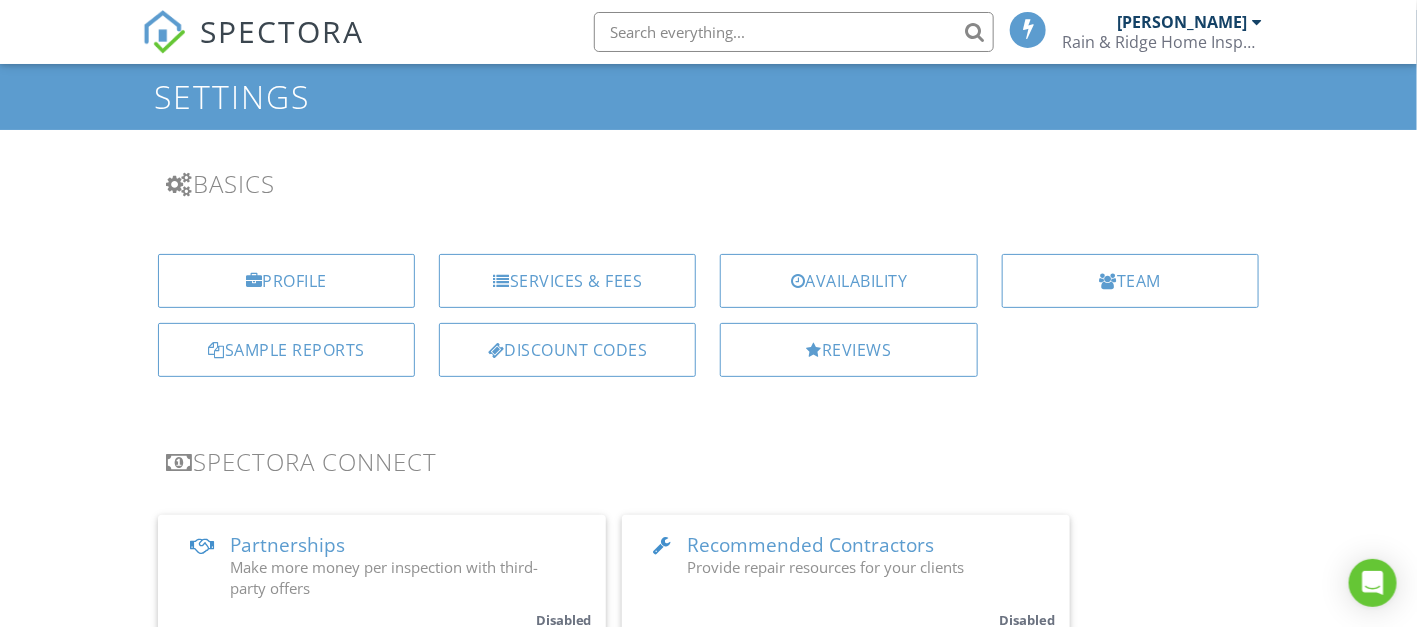 scroll, scrollTop: 0, scrollLeft: 0, axis: both 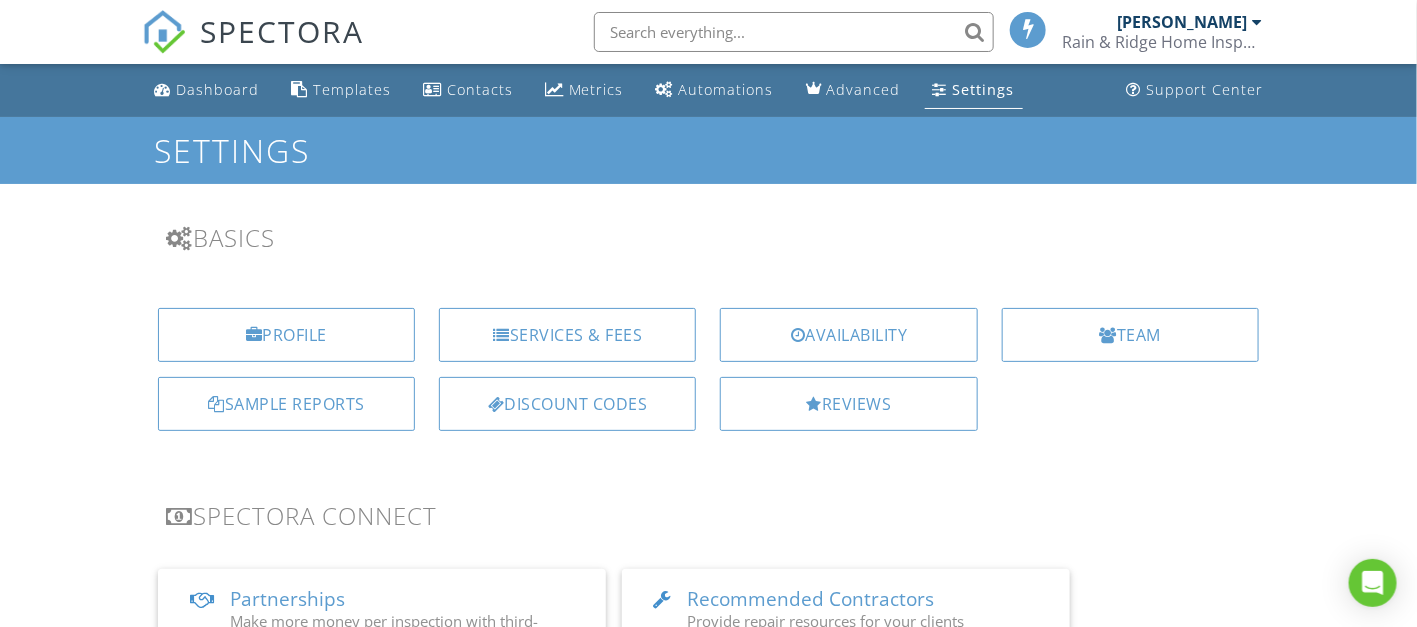 click on "Profile" at bounding box center (286, 335) 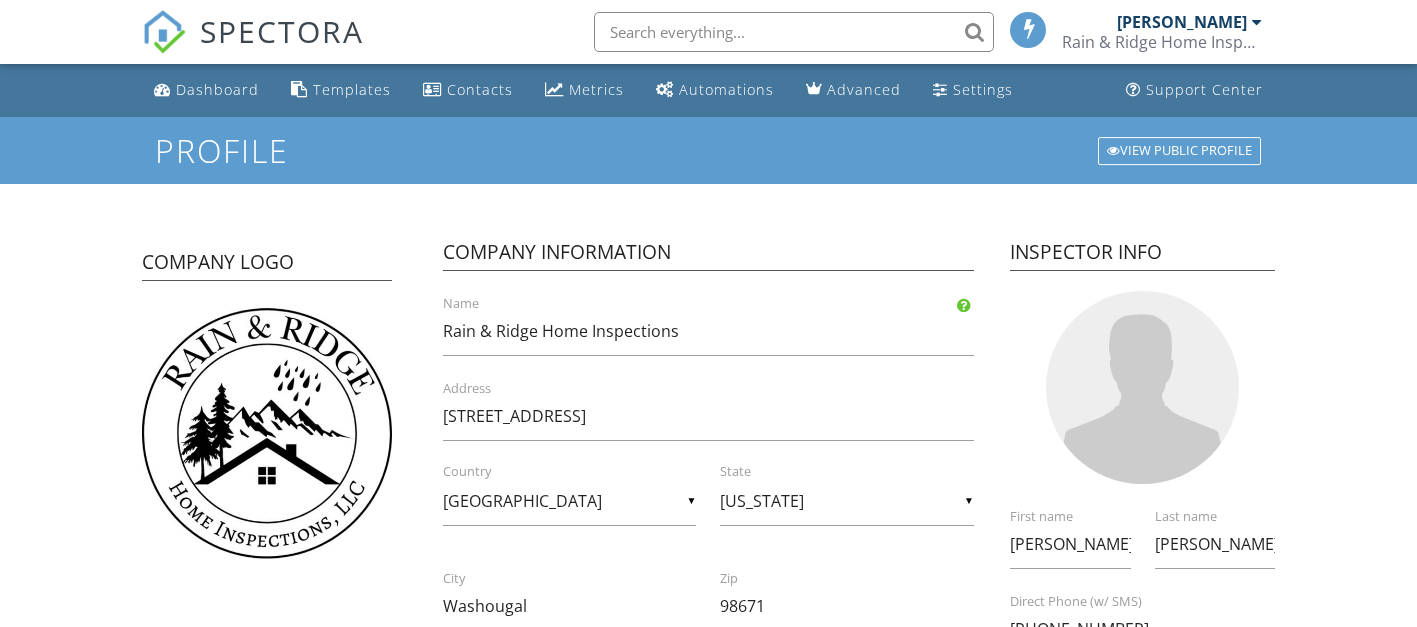 scroll, scrollTop: 0, scrollLeft: 0, axis: both 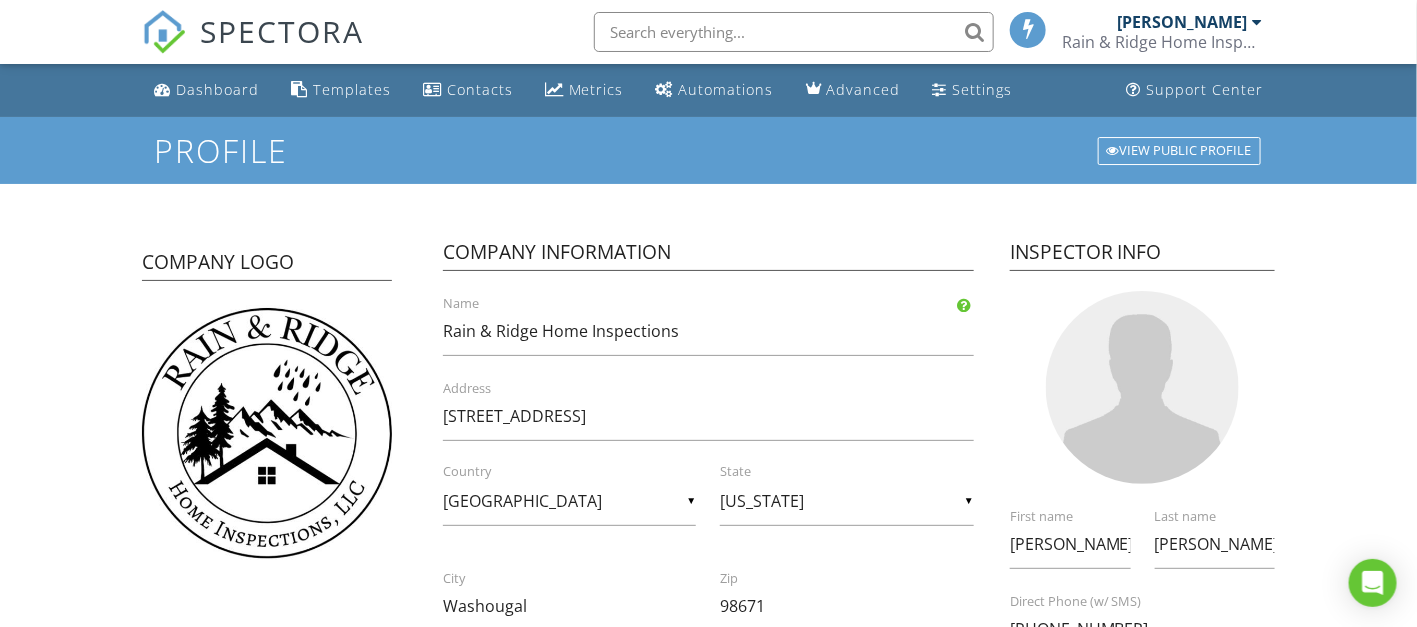 click on "View Public Profile" at bounding box center (1179, 151) 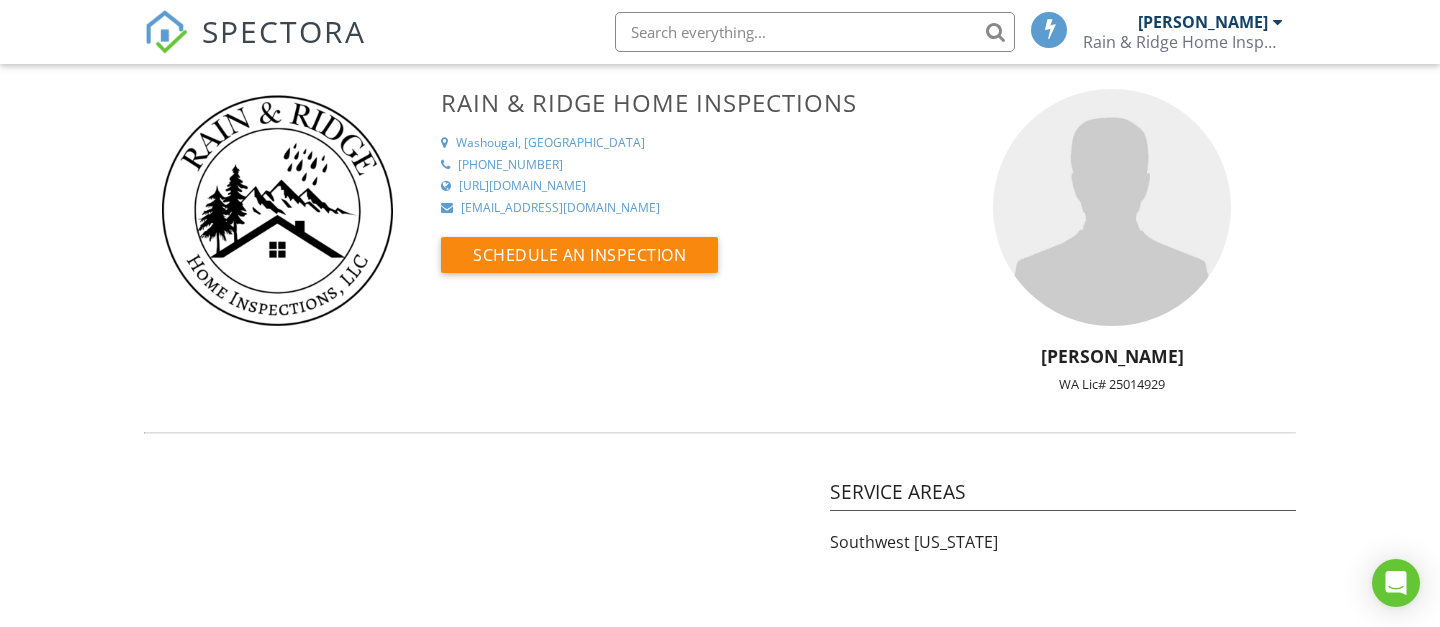 scroll, scrollTop: 0, scrollLeft: 0, axis: both 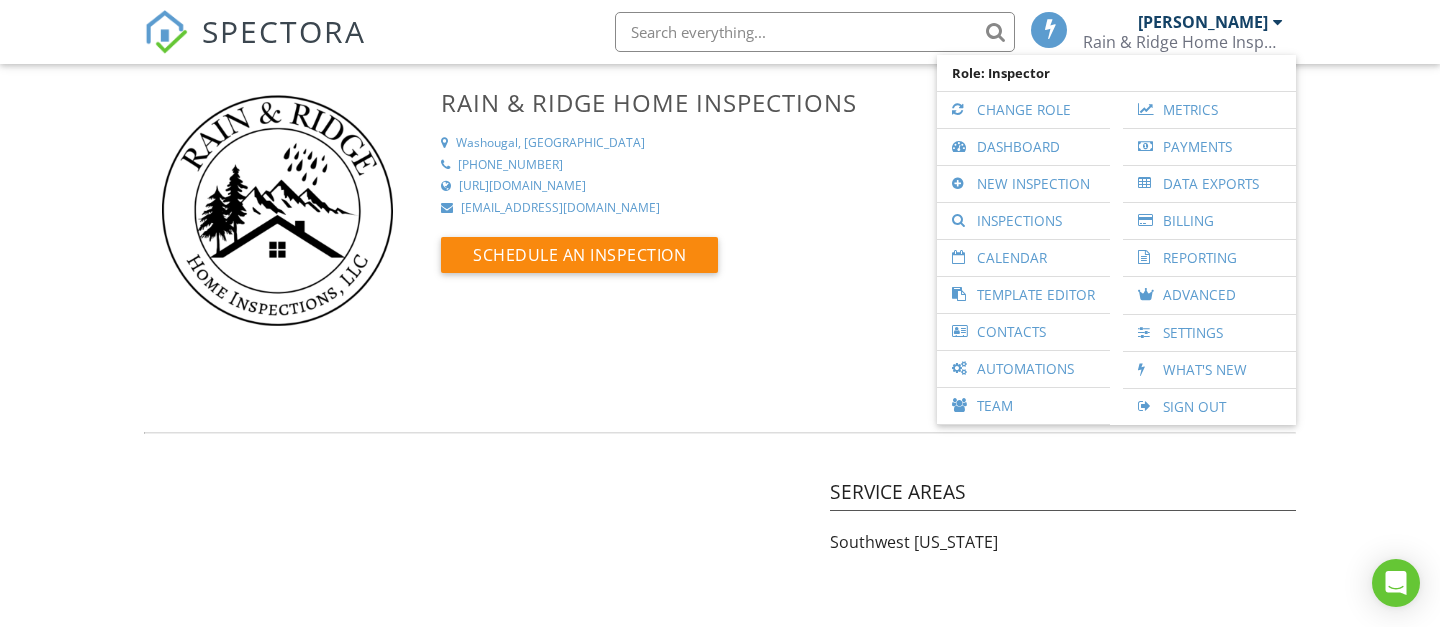click at bounding box center [475, 487] 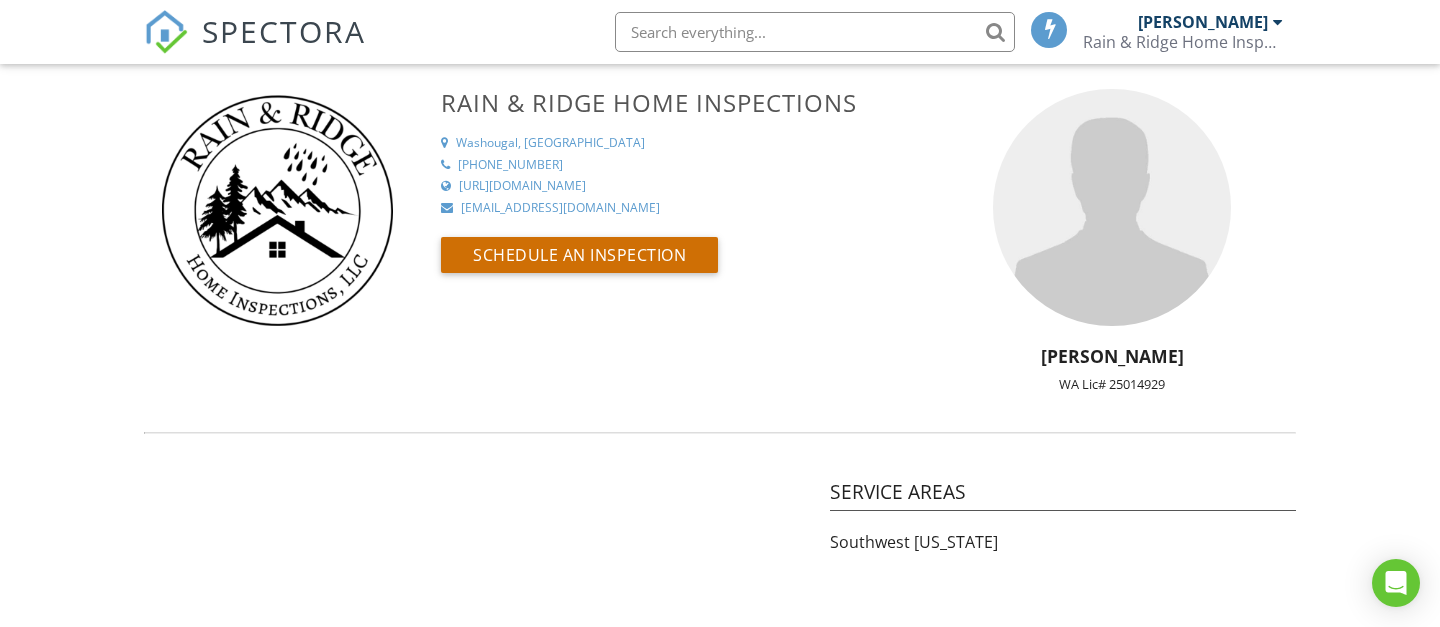click on "Schedule an Inspection" at bounding box center [579, 255] 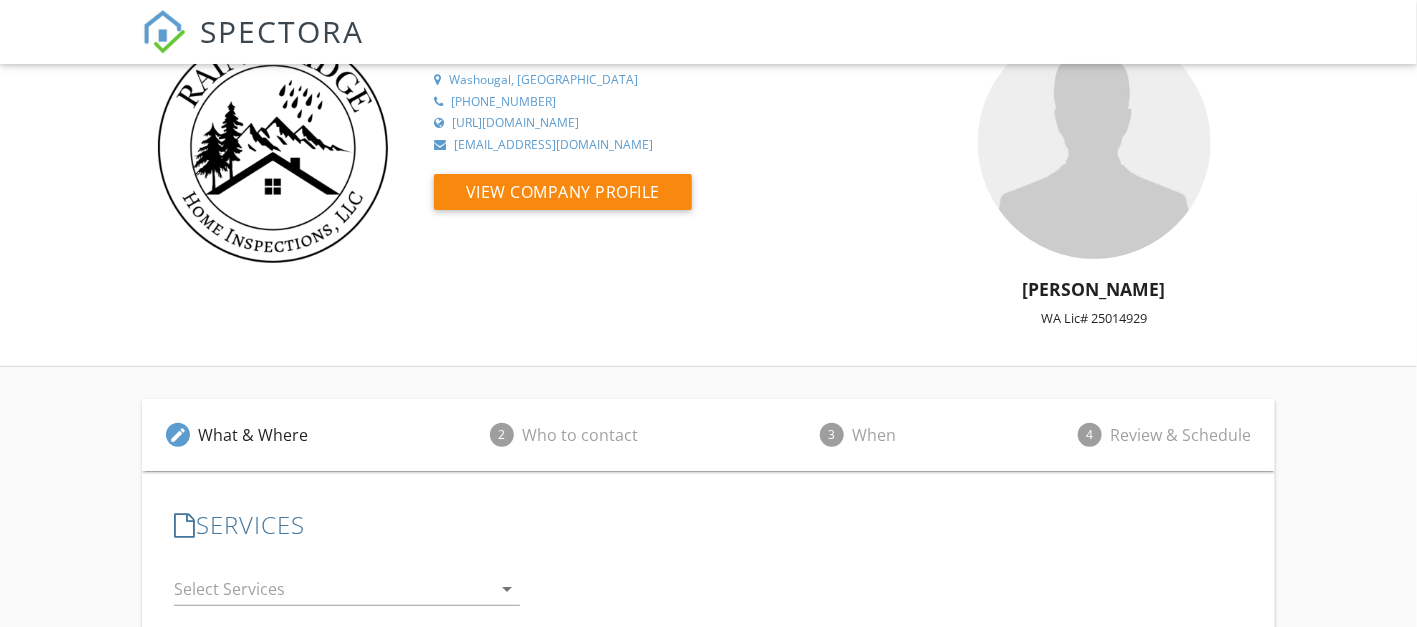 scroll, scrollTop: 0, scrollLeft: 0, axis: both 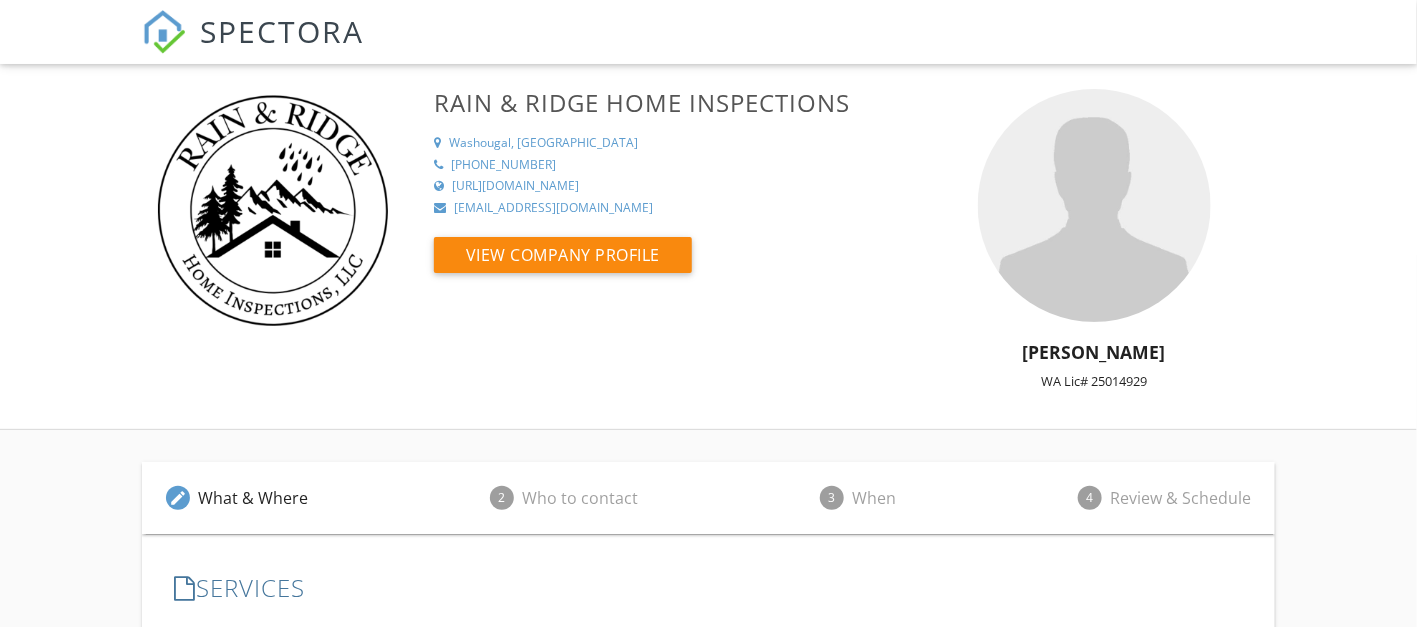 click on "SPECTORA" at bounding box center [282, 31] 